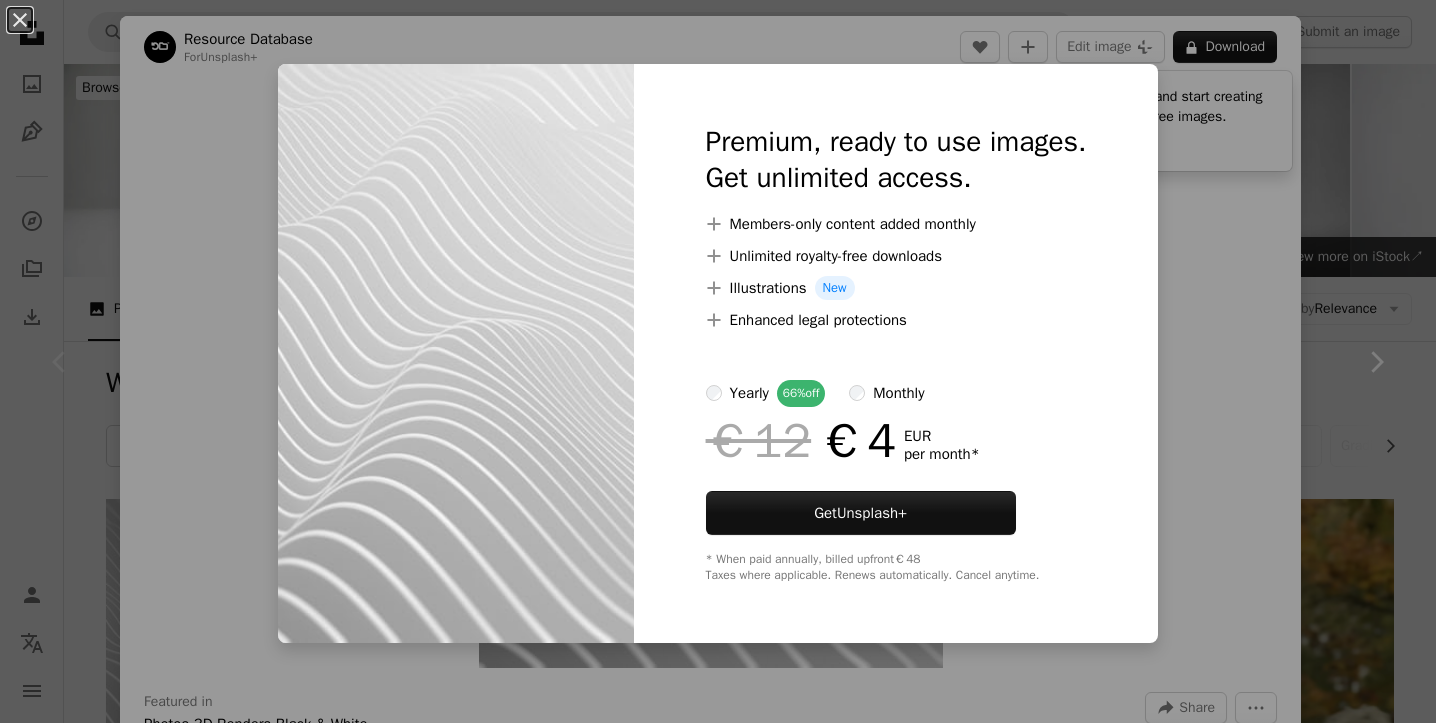 scroll, scrollTop: 462, scrollLeft: 0, axis: vertical 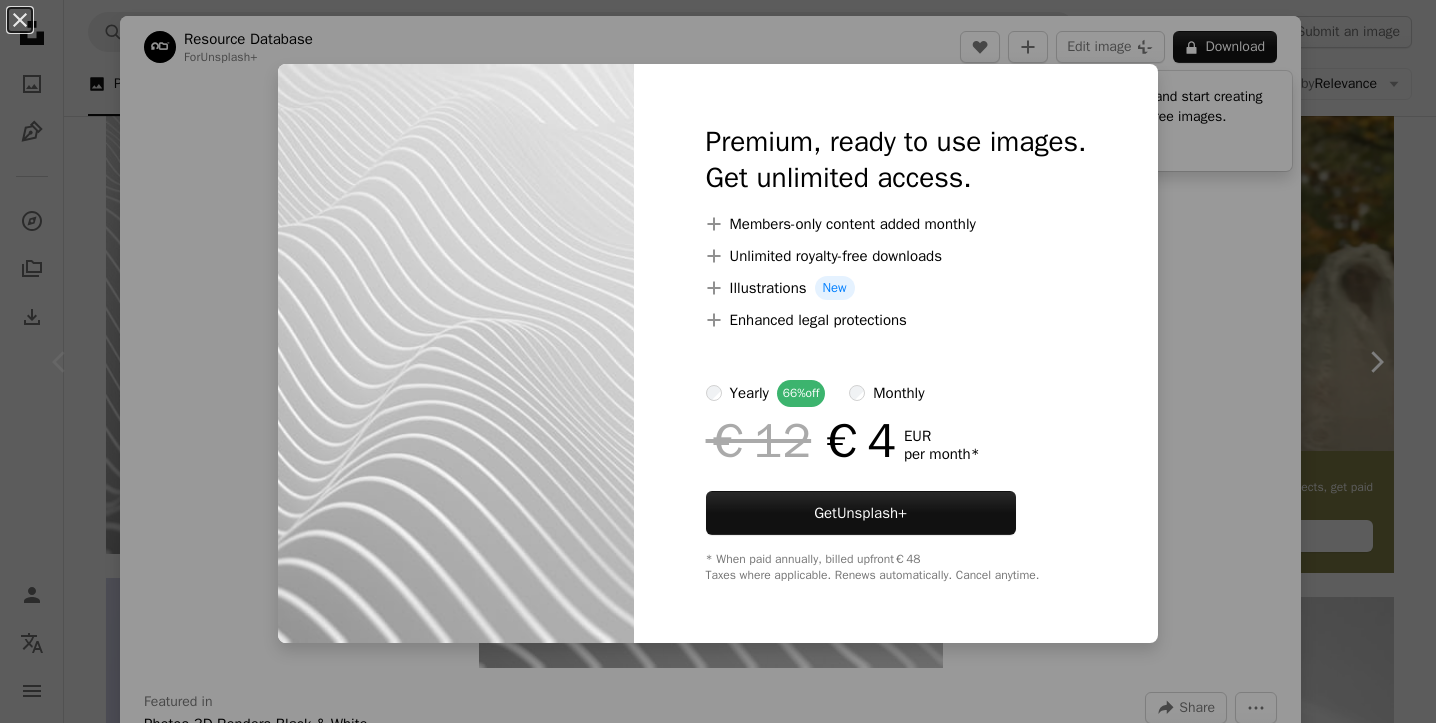 click on "monthly" at bounding box center (898, 393) 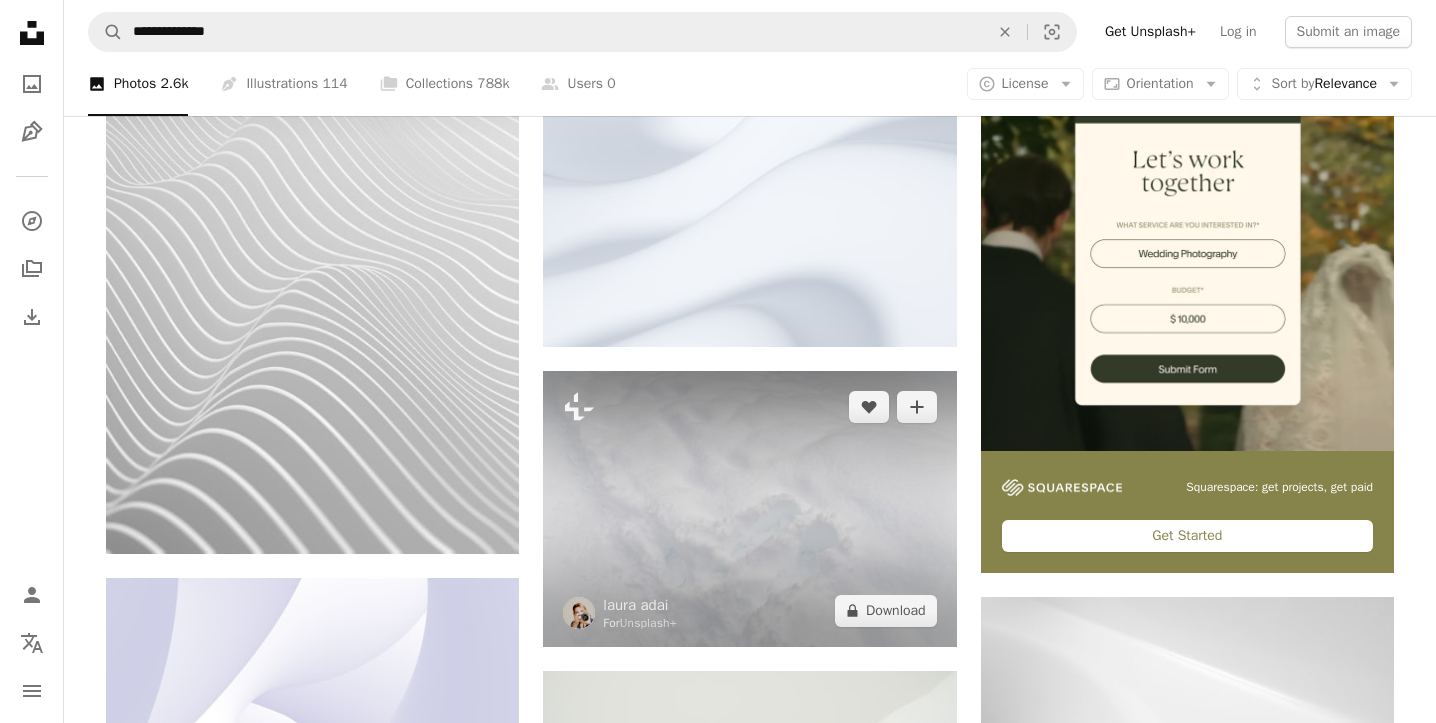 click at bounding box center [749, 508] 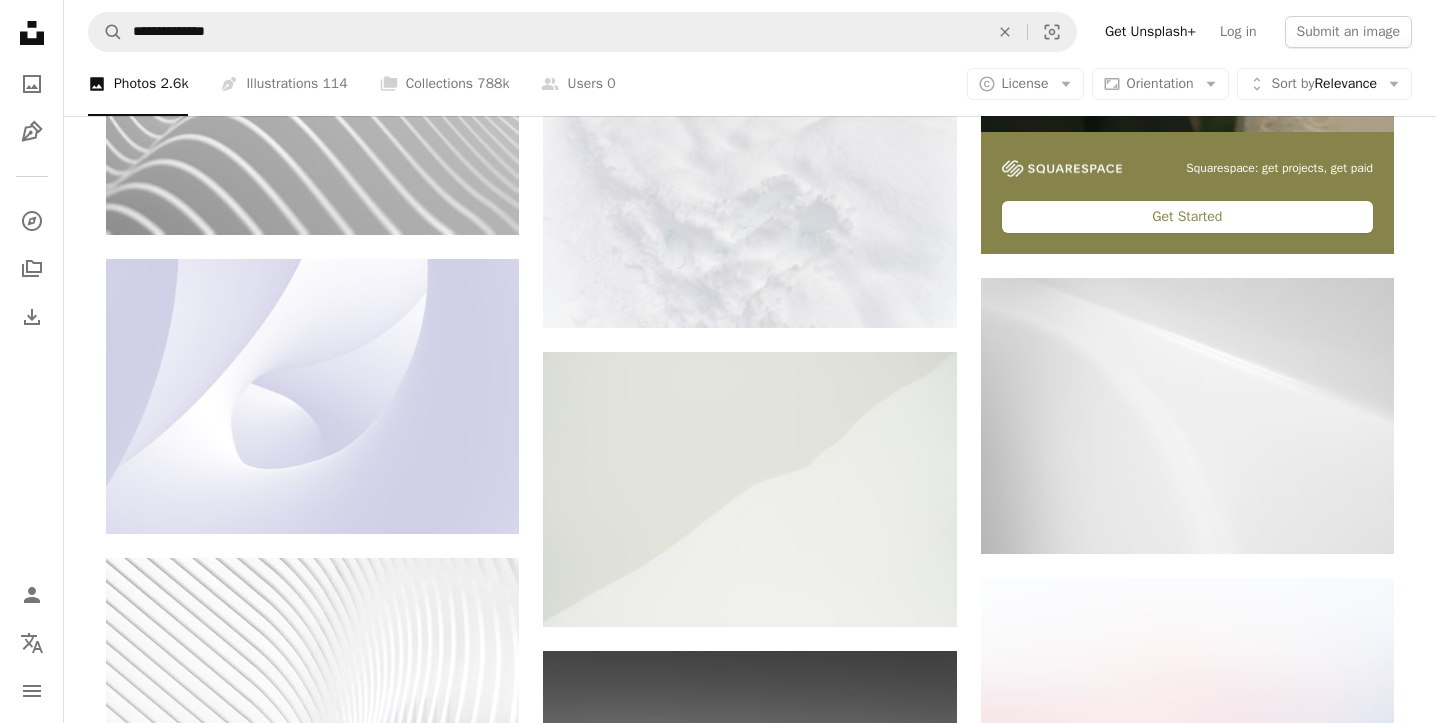 scroll, scrollTop: 780, scrollLeft: 0, axis: vertical 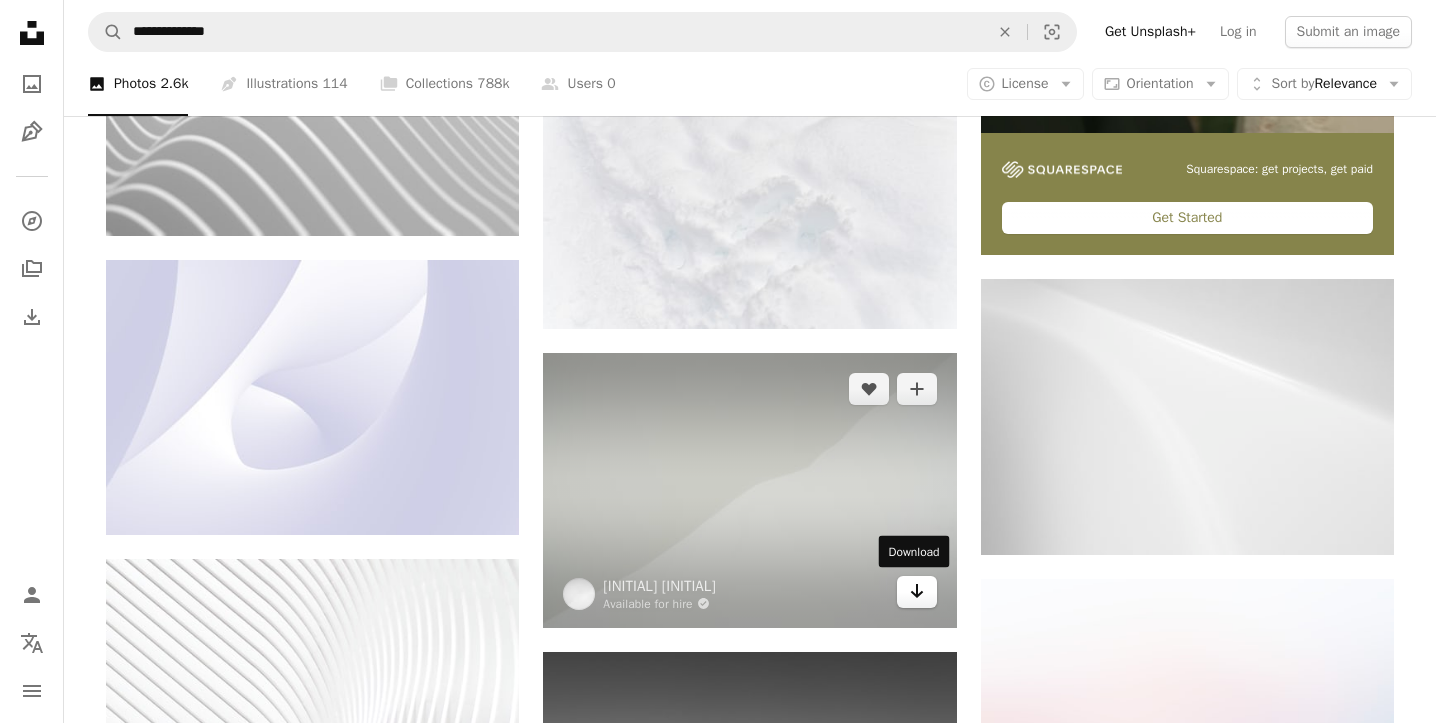 click on "Arrow pointing down" at bounding box center (917, 592) 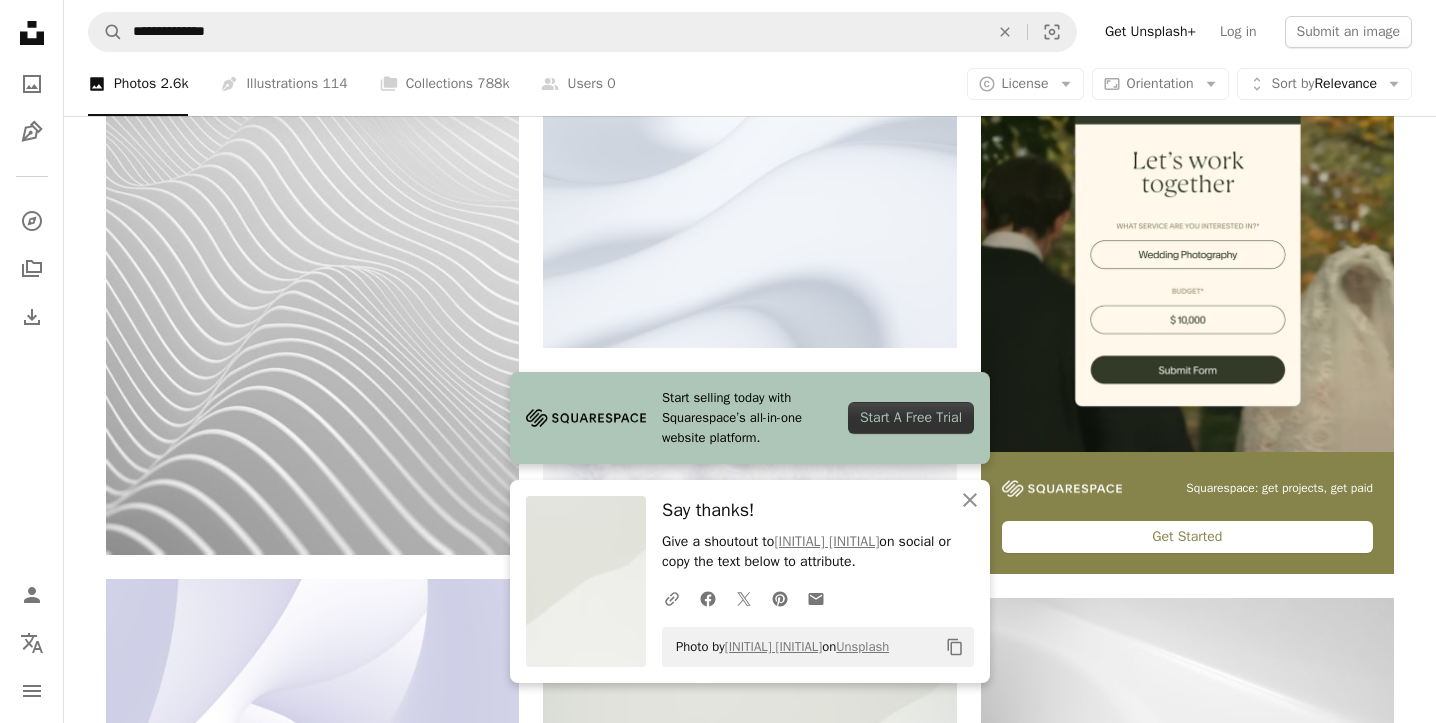 scroll, scrollTop: 458, scrollLeft: 0, axis: vertical 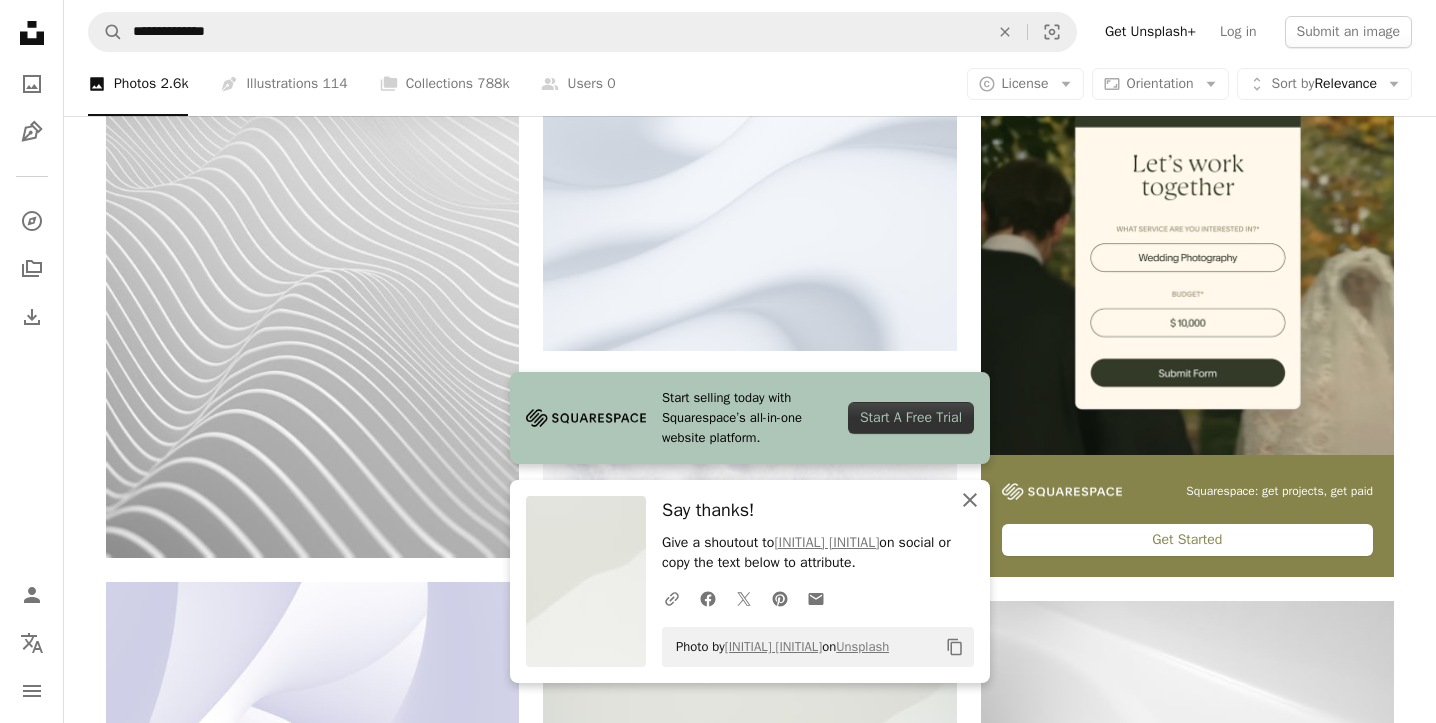 click on "An X shape" 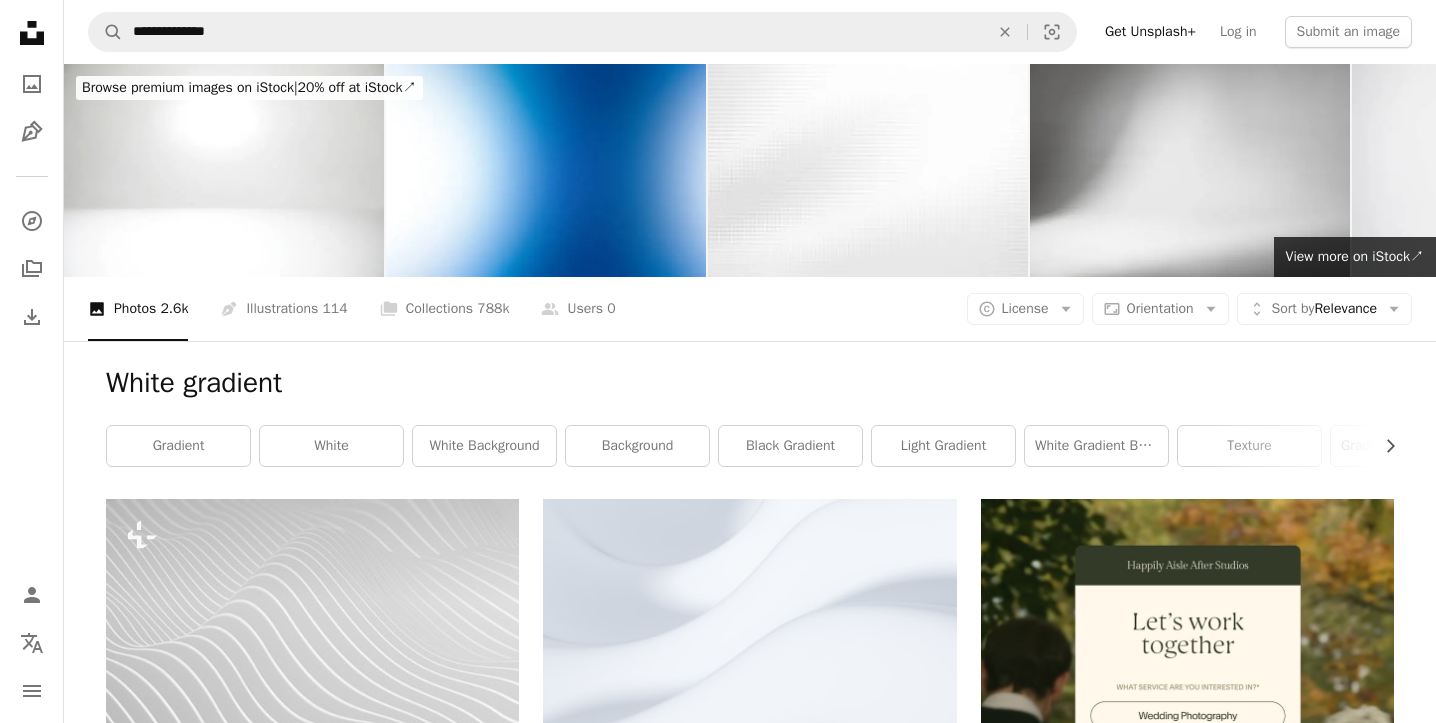 scroll, scrollTop: 0, scrollLeft: 0, axis: both 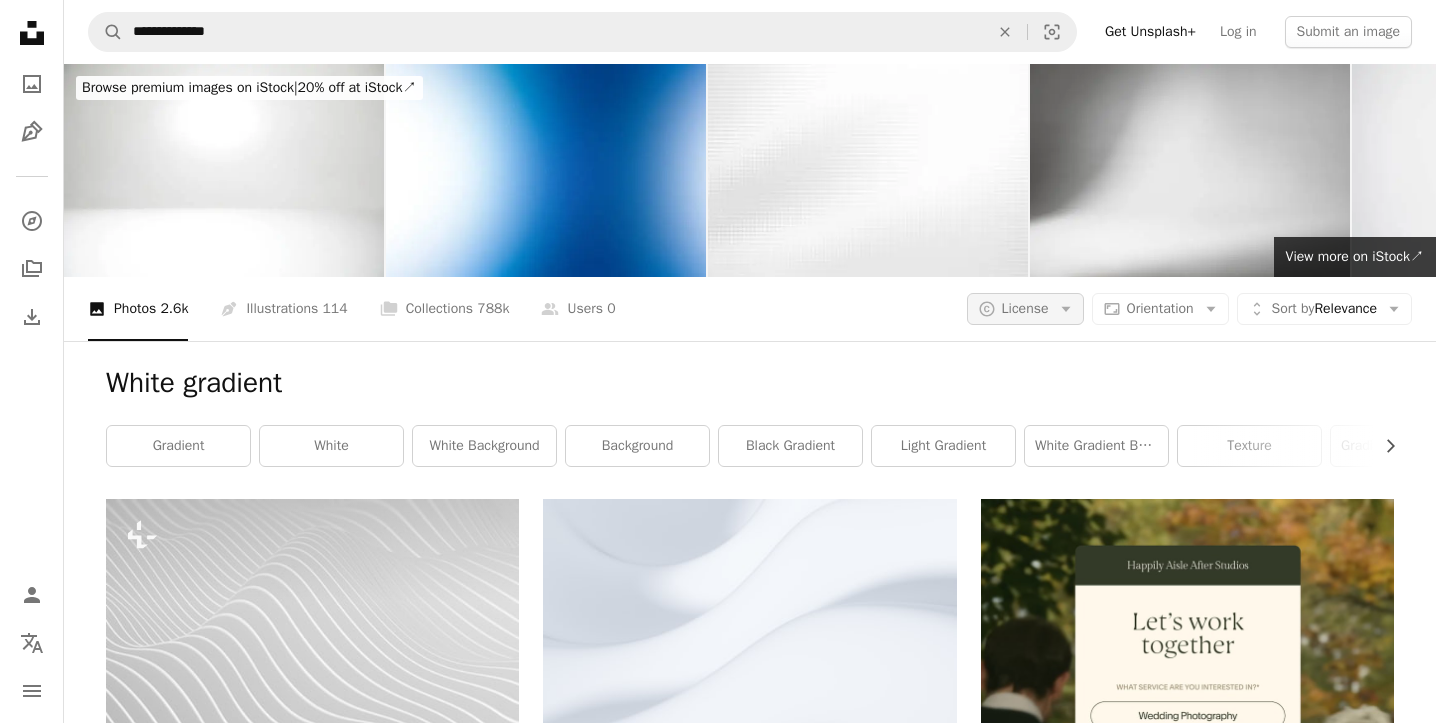 click on "License" at bounding box center (1025, 308) 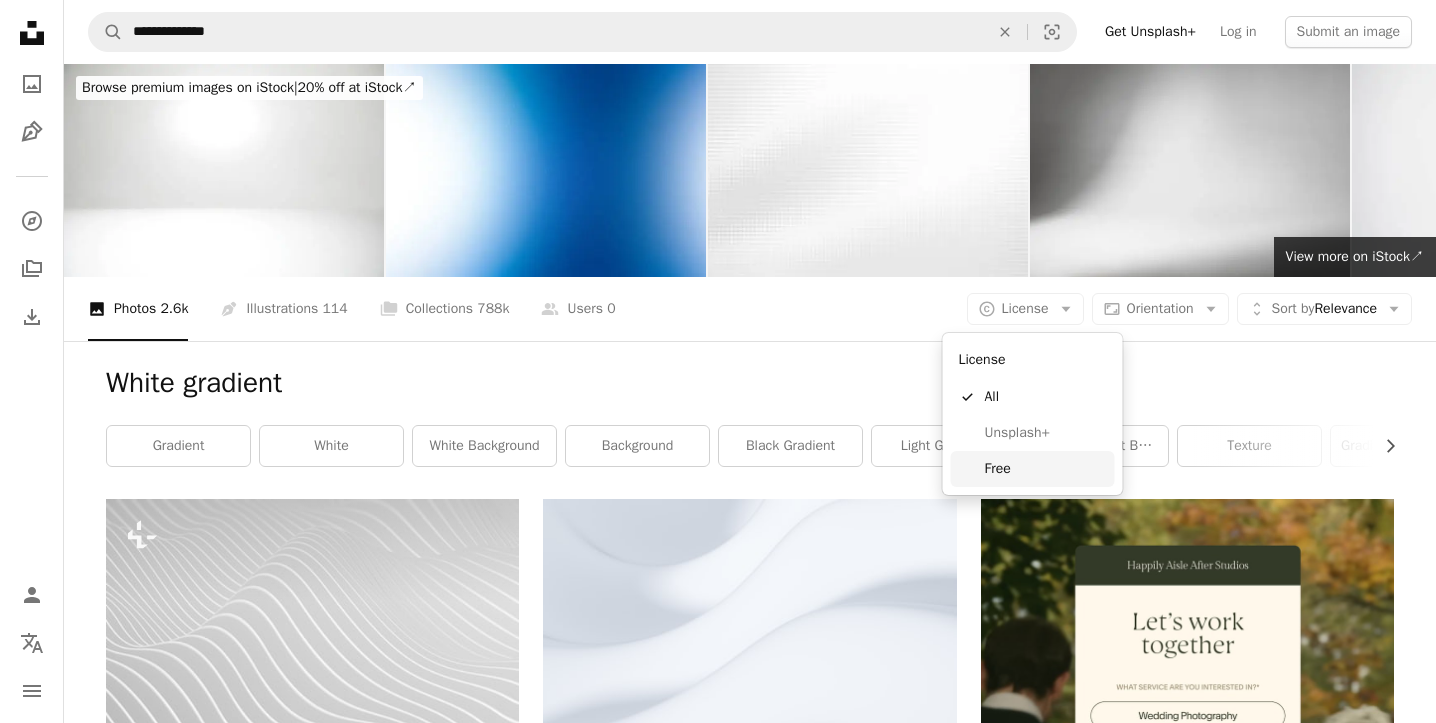 click on "Free" at bounding box center [1046, 469] 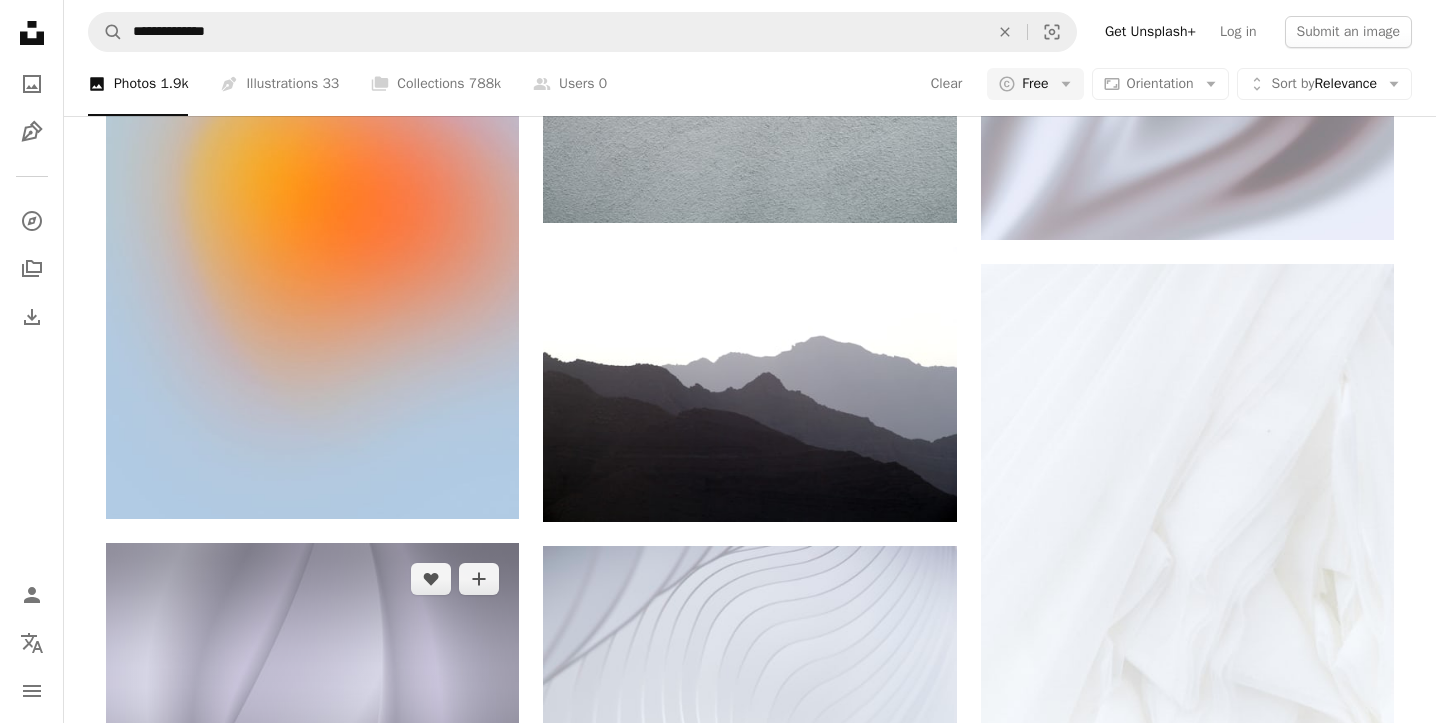 scroll, scrollTop: 1990, scrollLeft: 0, axis: vertical 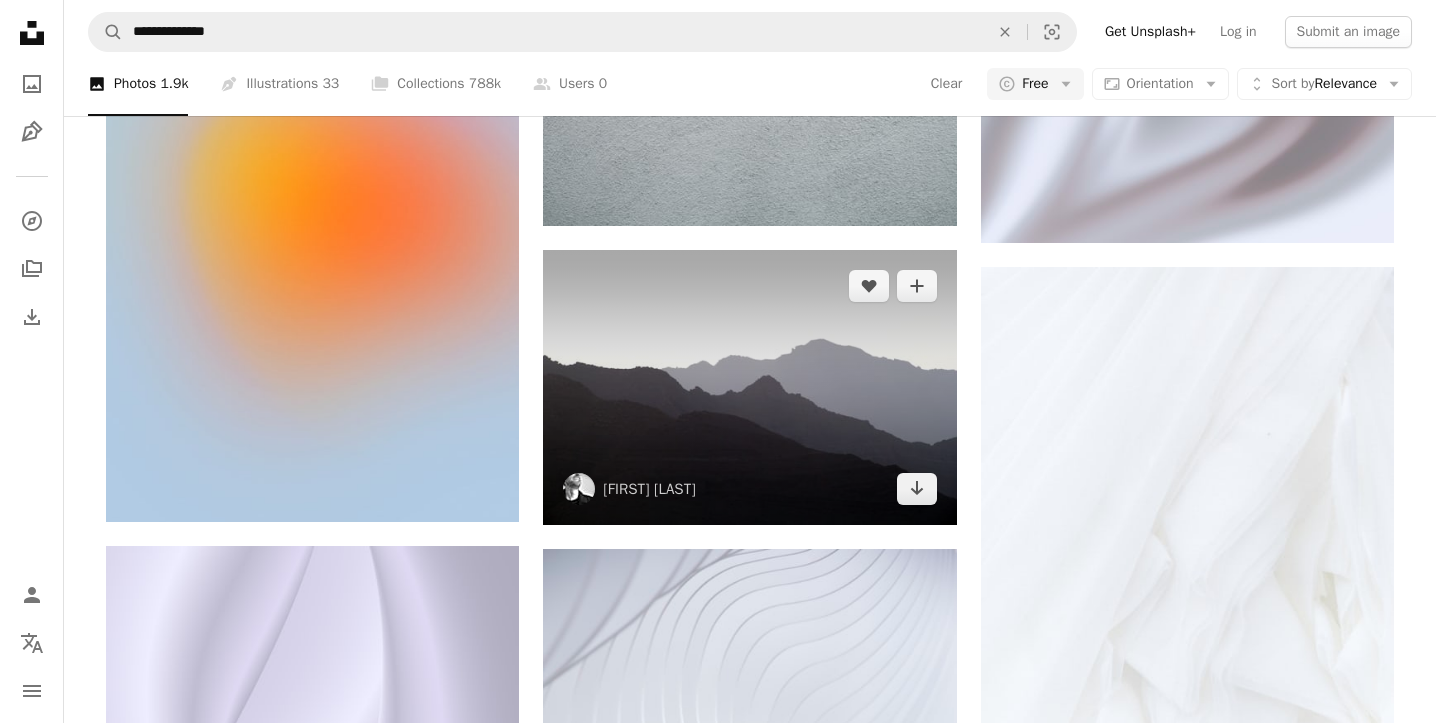 click at bounding box center [749, 387] 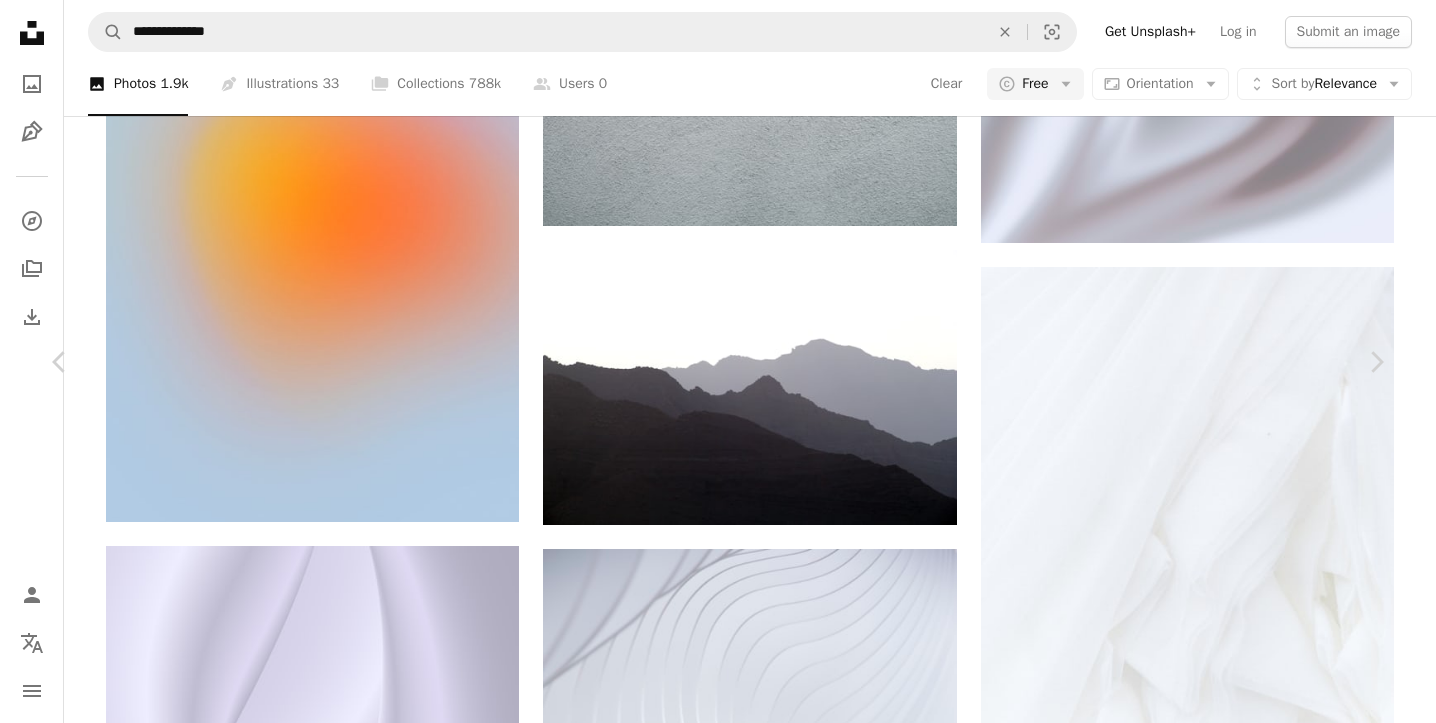 scroll, scrollTop: 529, scrollLeft: 0, axis: vertical 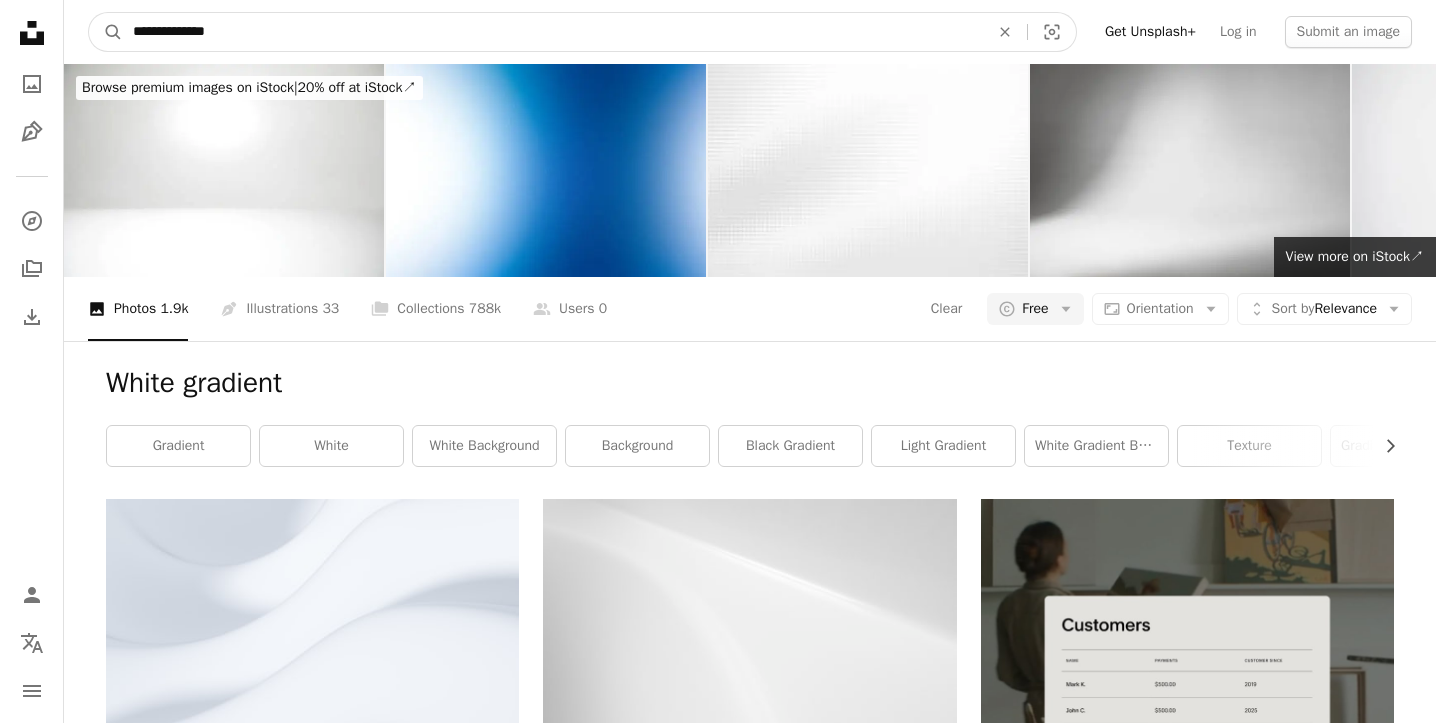 click on "**********" at bounding box center (553, 32) 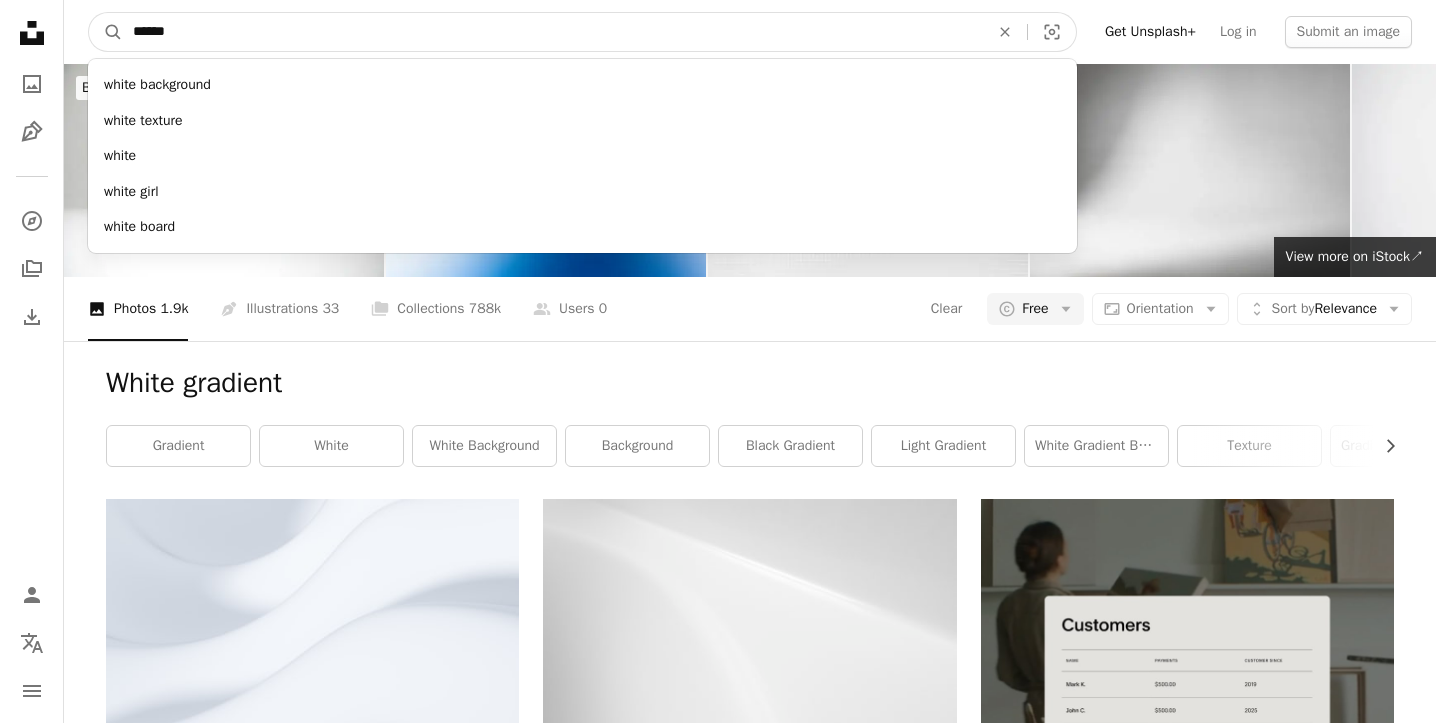 type on "*****" 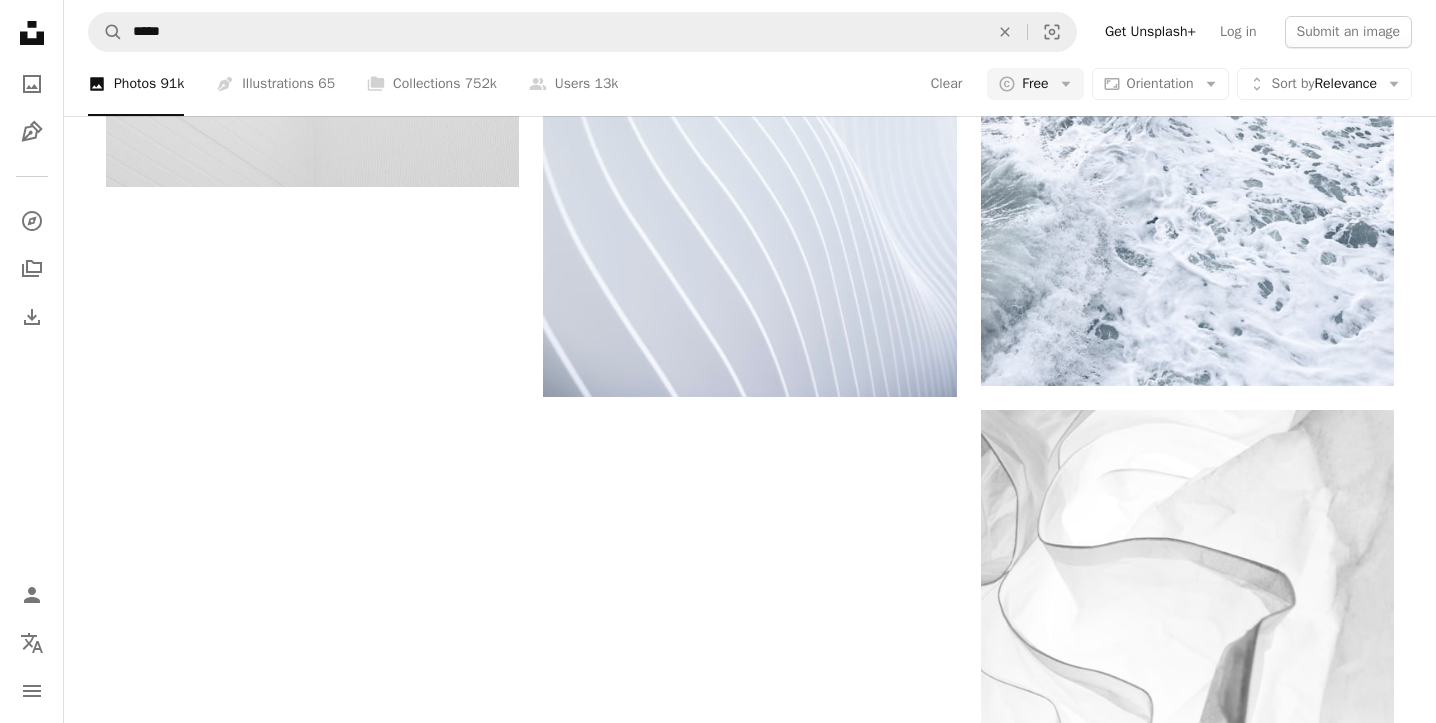 scroll, scrollTop: 3392, scrollLeft: 0, axis: vertical 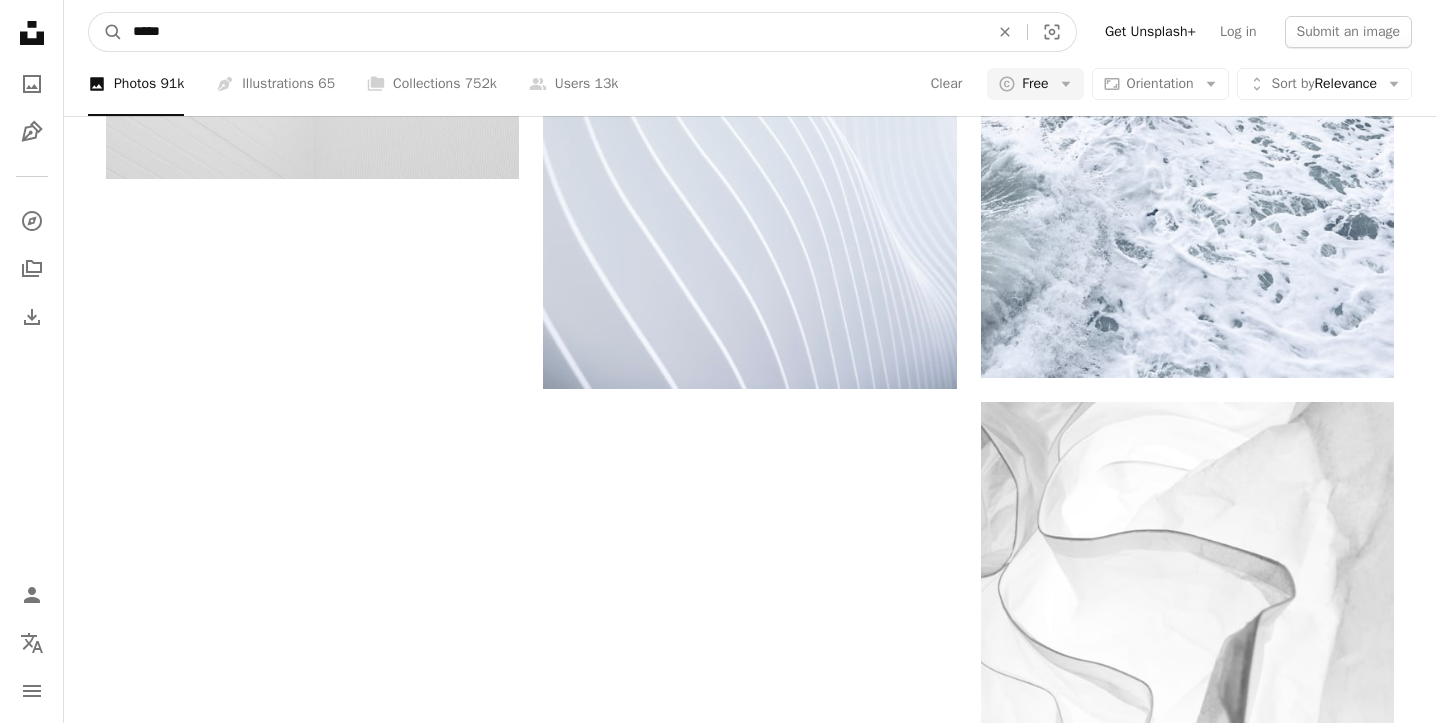 click on "*****" at bounding box center (553, 32) 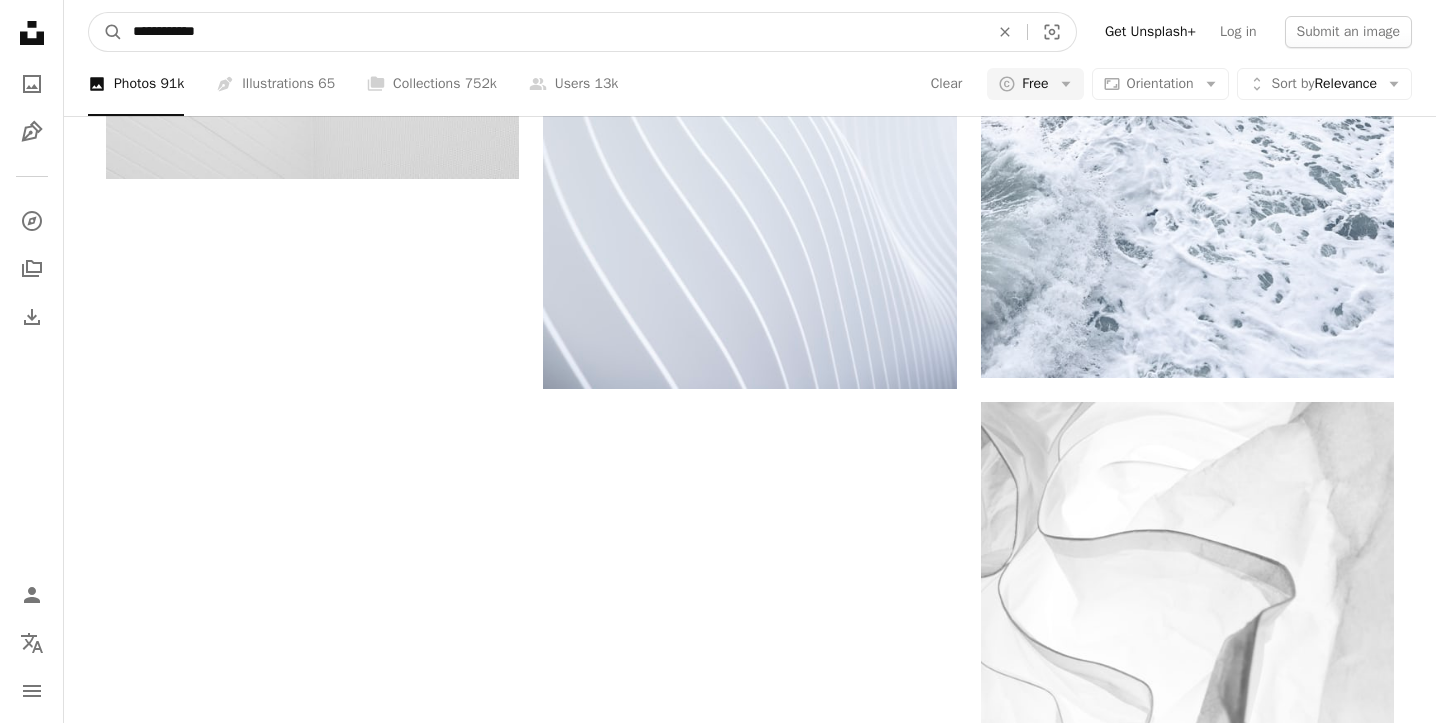type on "**********" 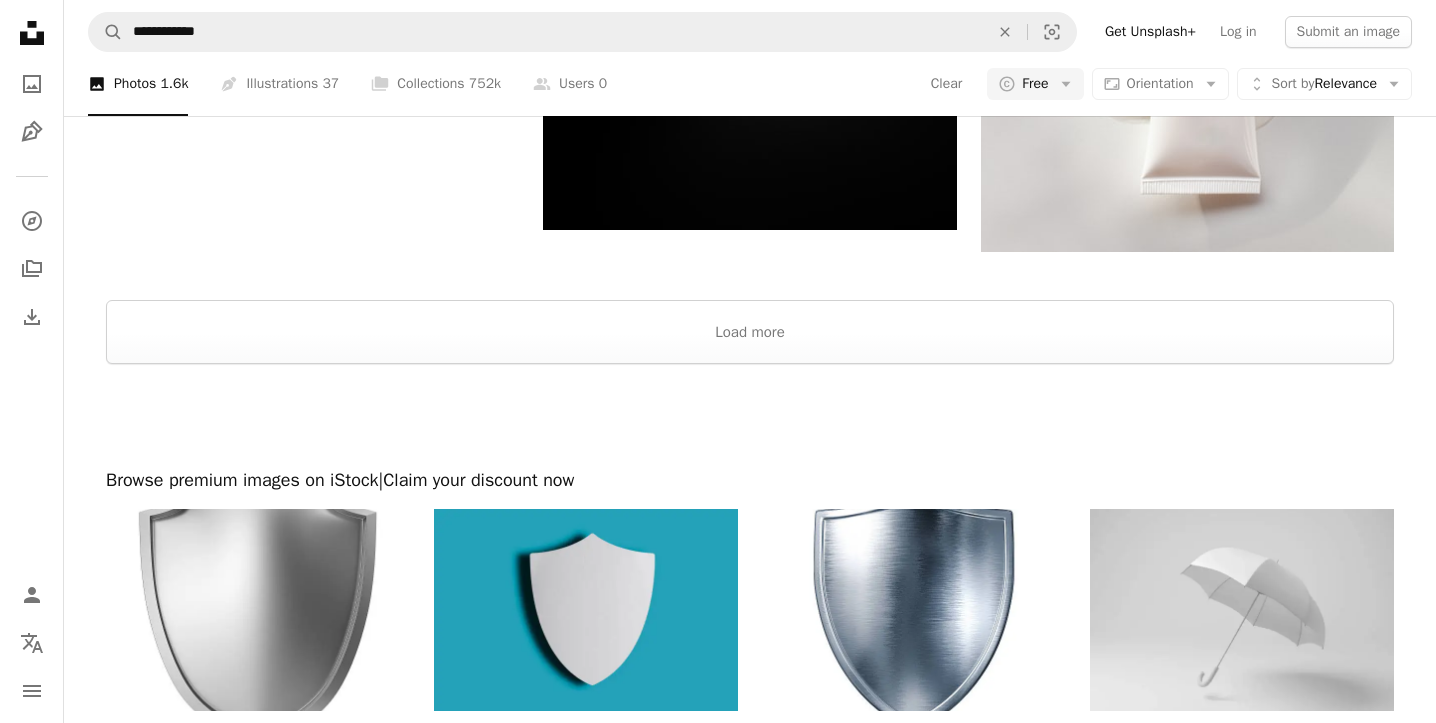 scroll, scrollTop: 3822, scrollLeft: 0, axis: vertical 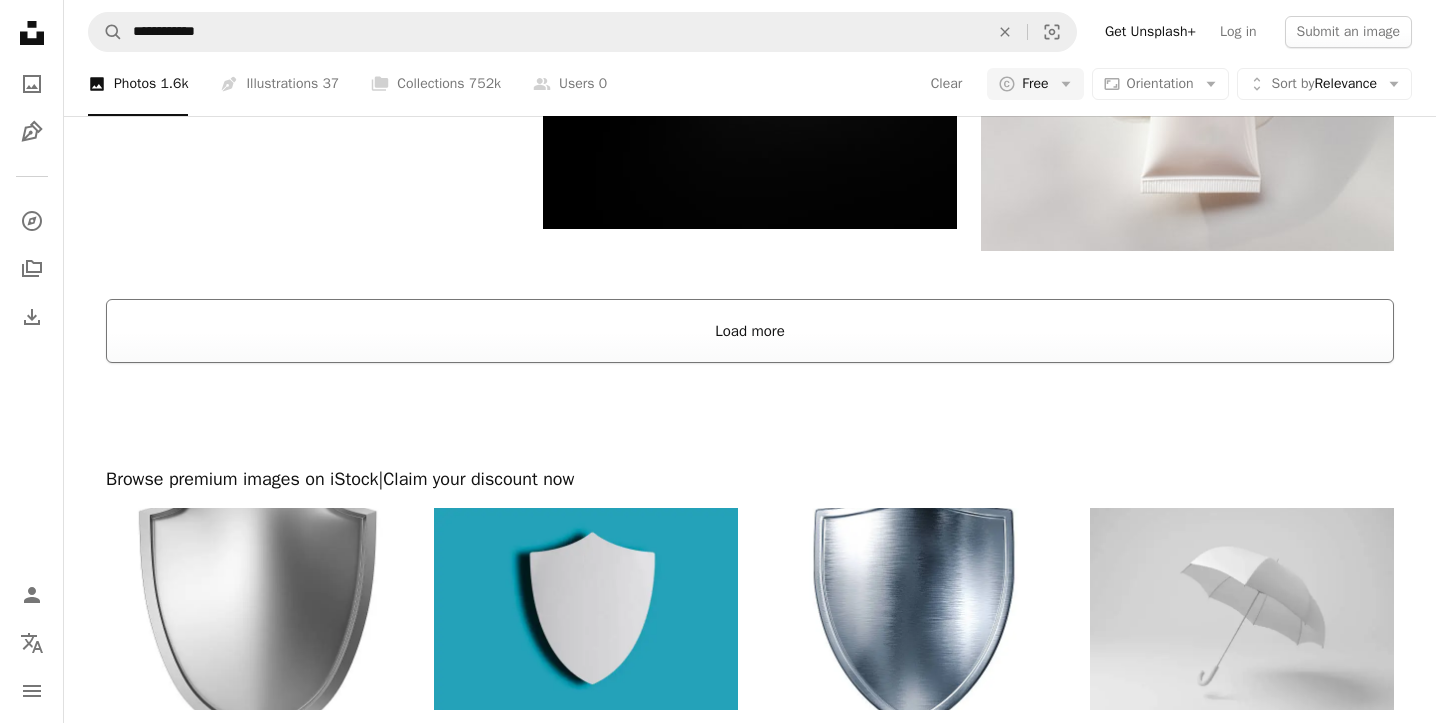 click on "Load more" at bounding box center [750, 331] 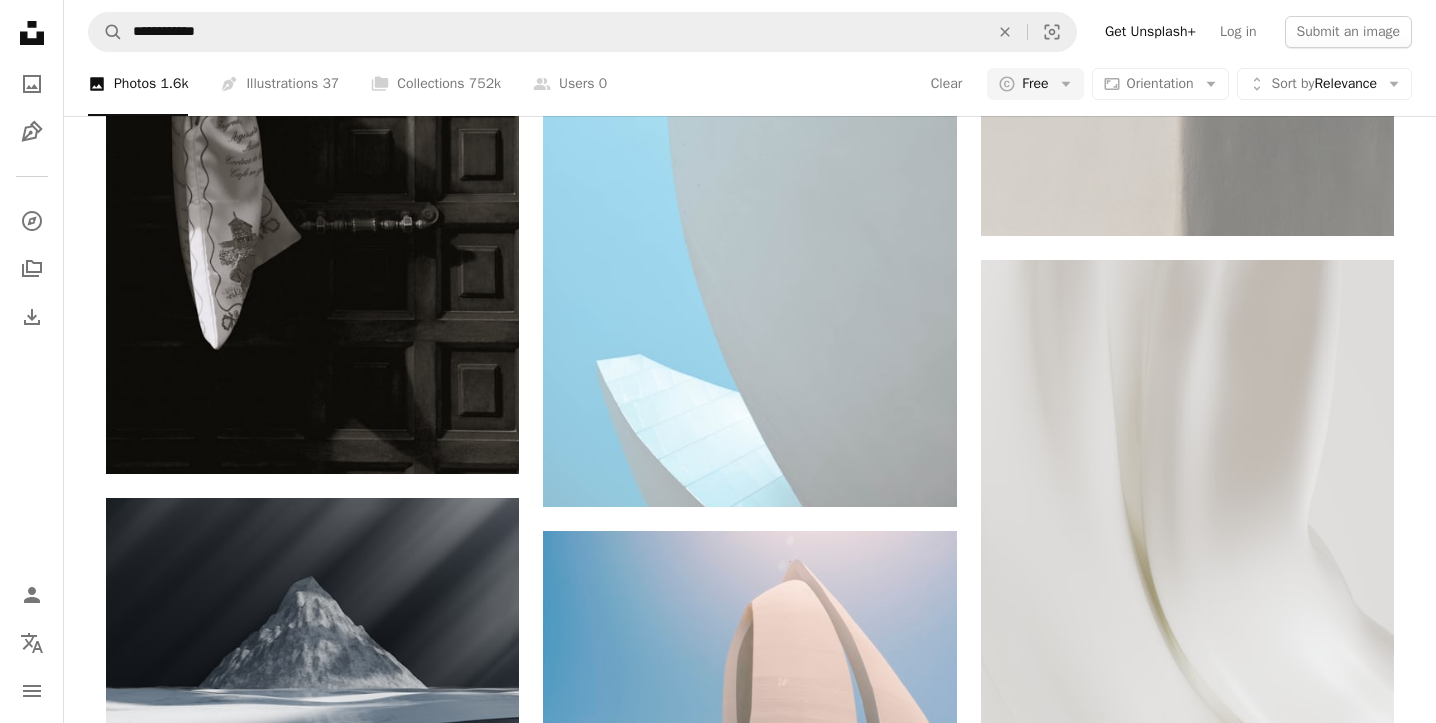 scroll, scrollTop: 11894, scrollLeft: 0, axis: vertical 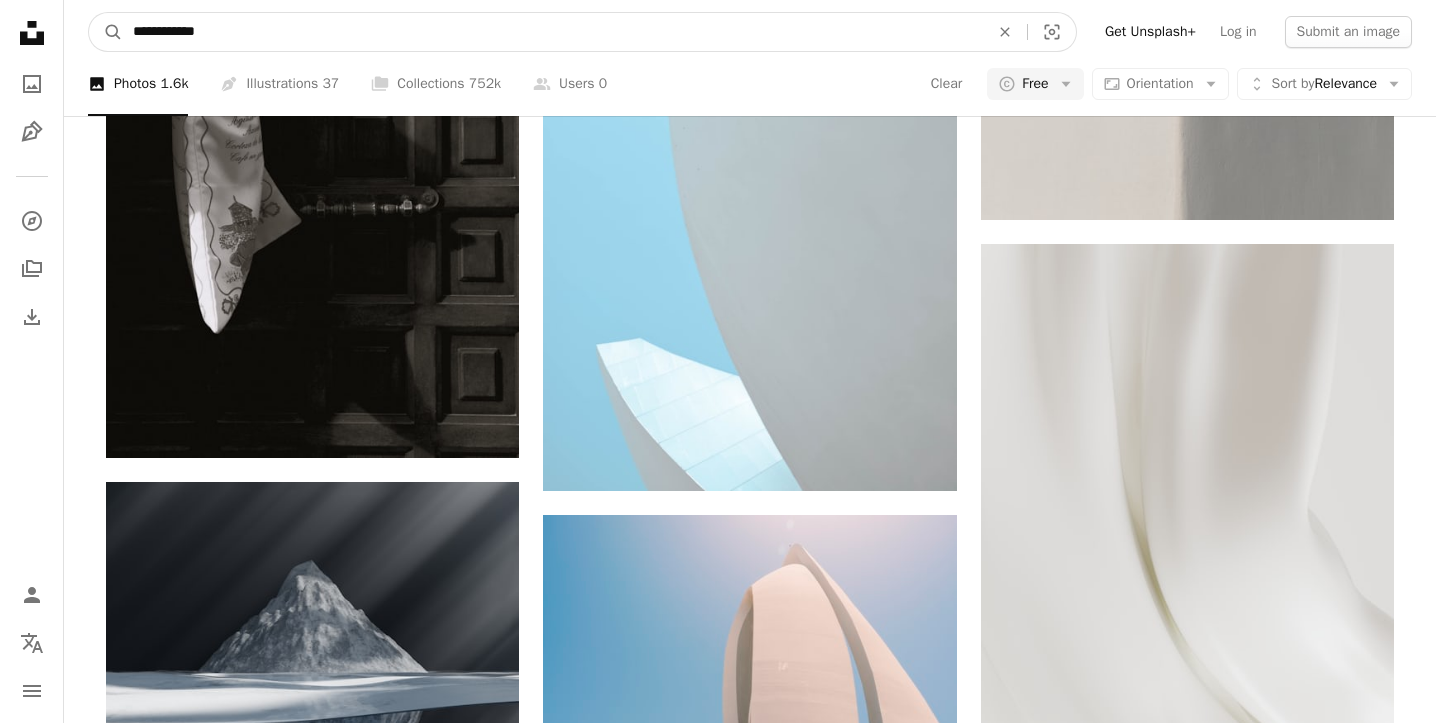 click on "**********" at bounding box center [553, 32] 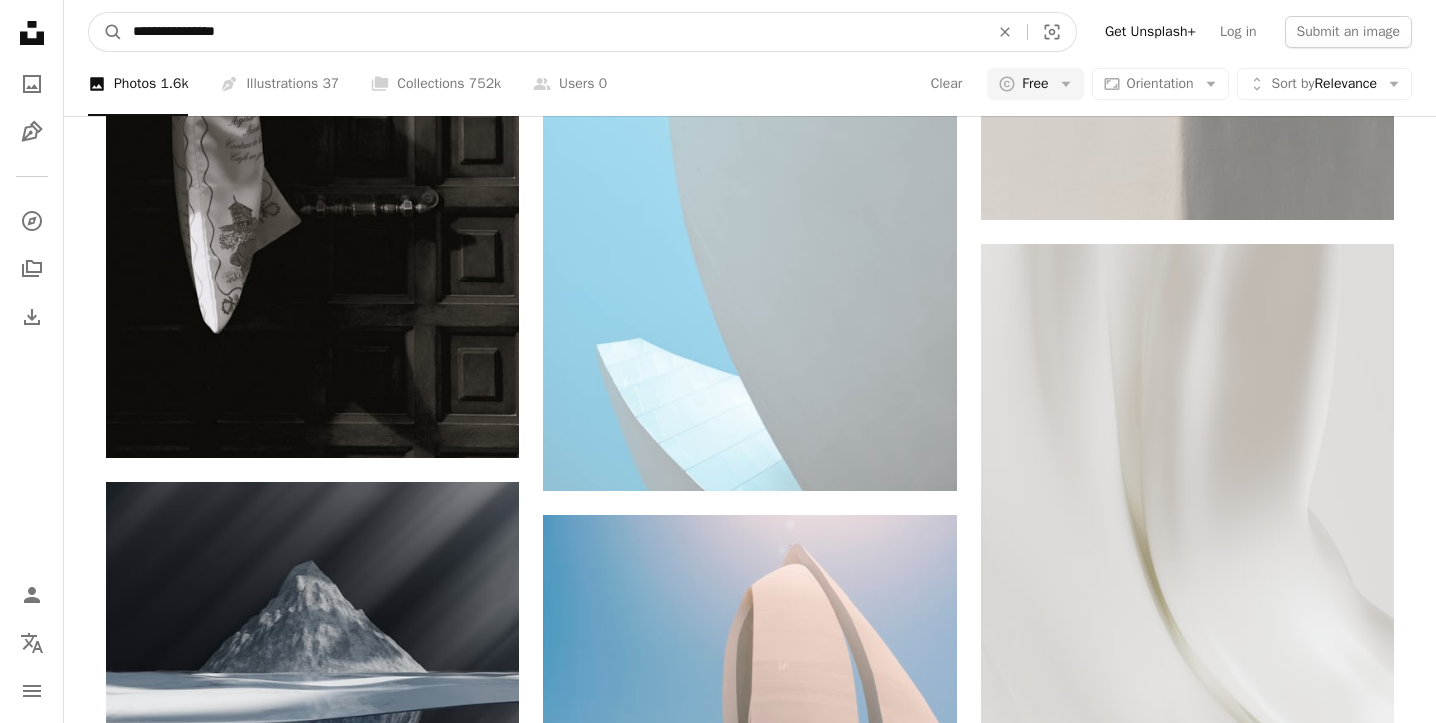 type on "**********" 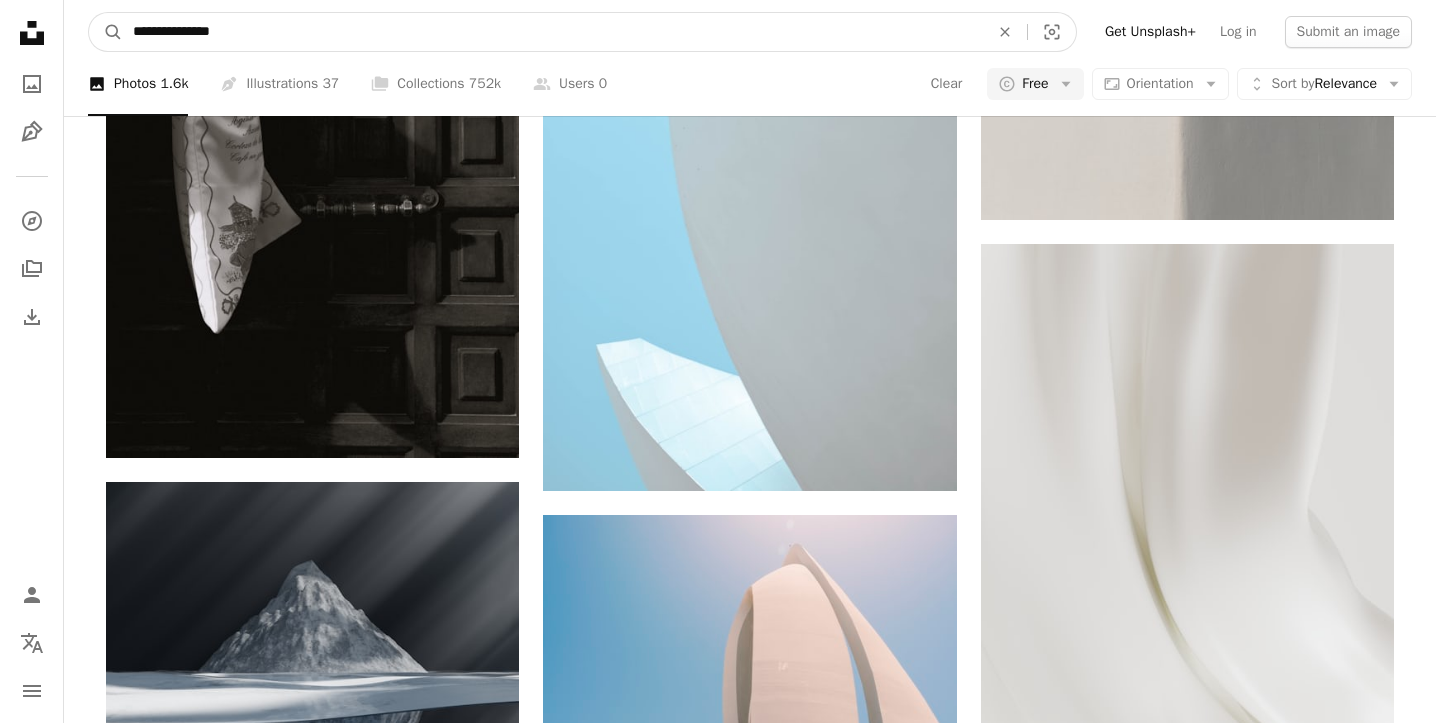 click on "A magnifying glass" at bounding box center [106, 32] 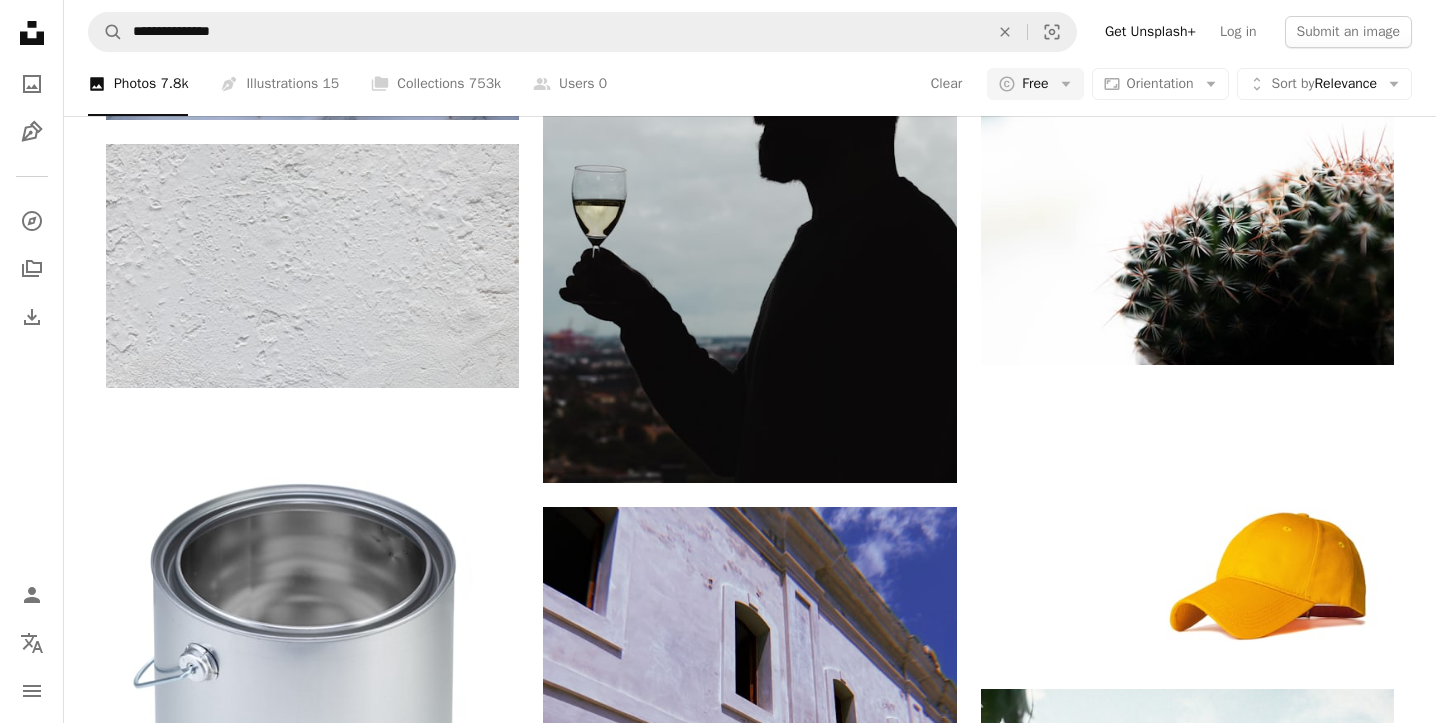 scroll, scrollTop: 1123, scrollLeft: 0, axis: vertical 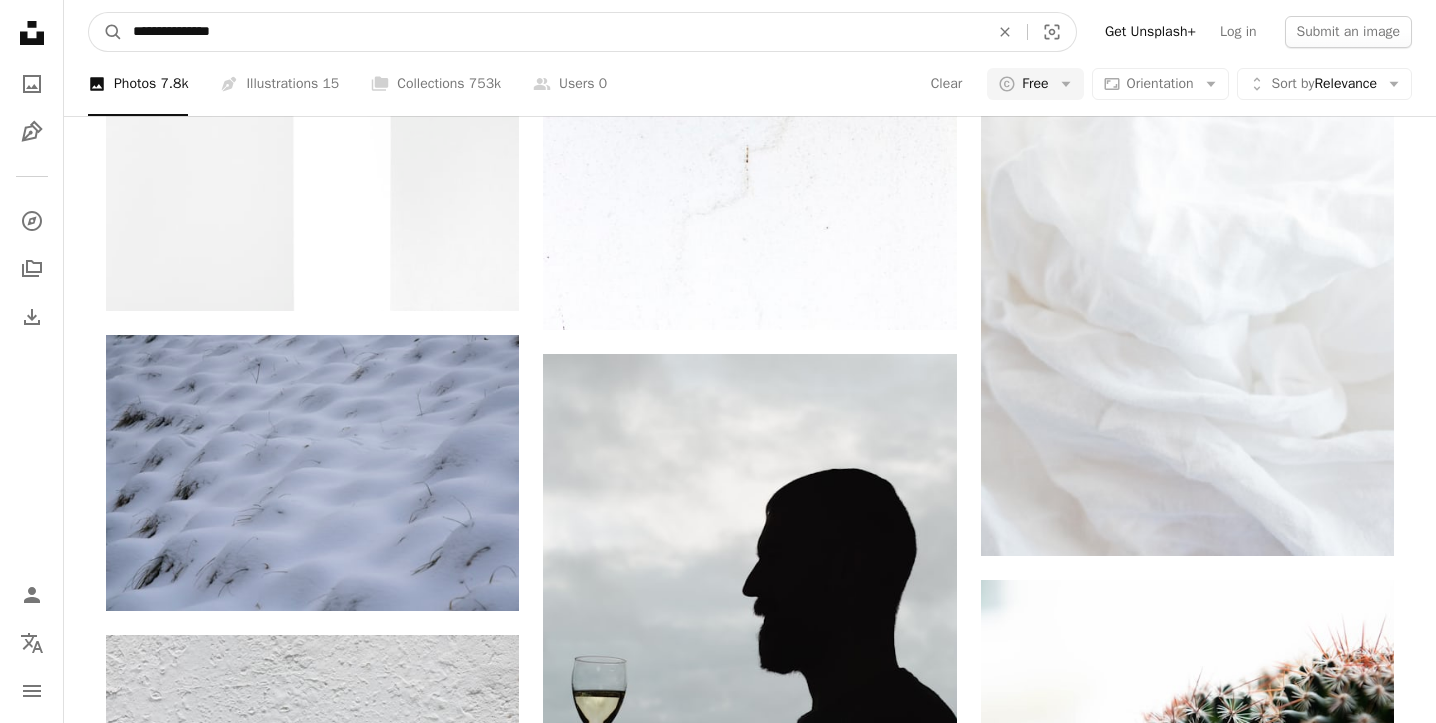 click on "**********" at bounding box center [553, 32] 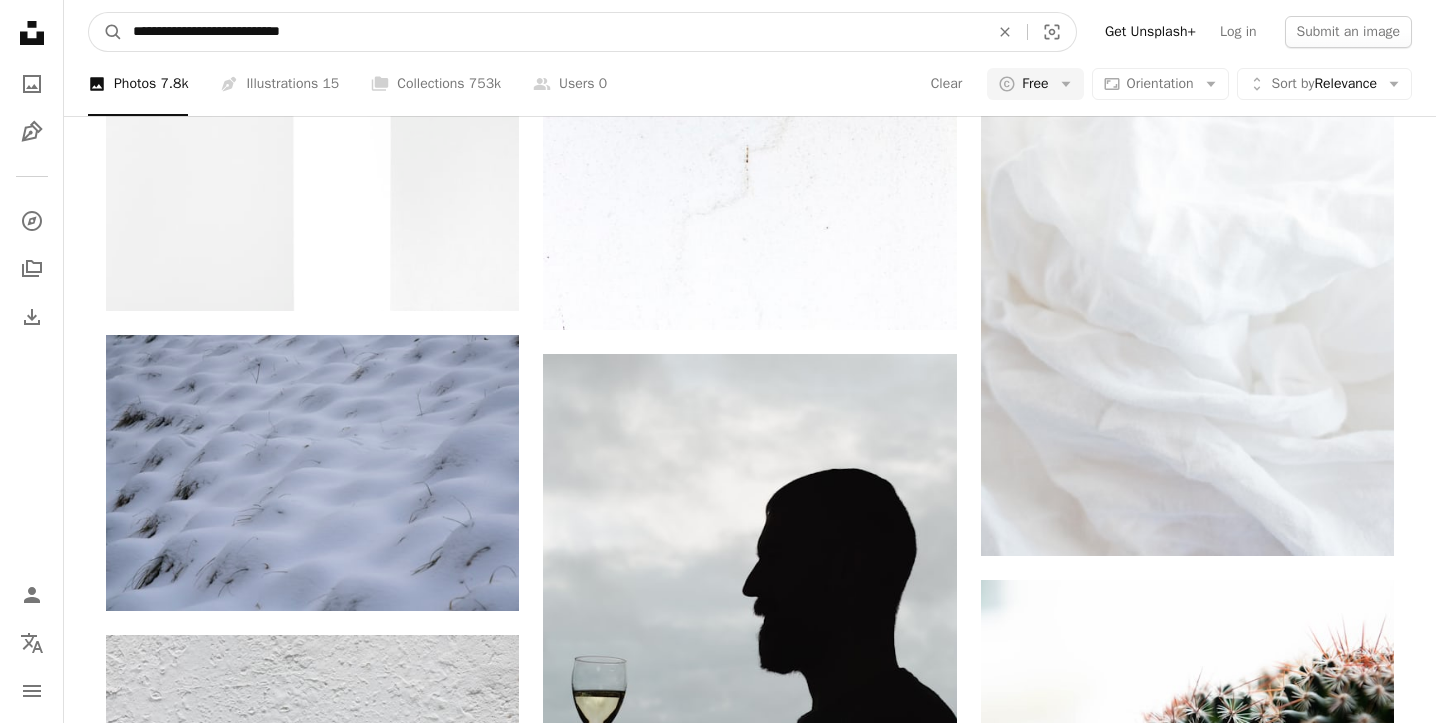 type on "**********" 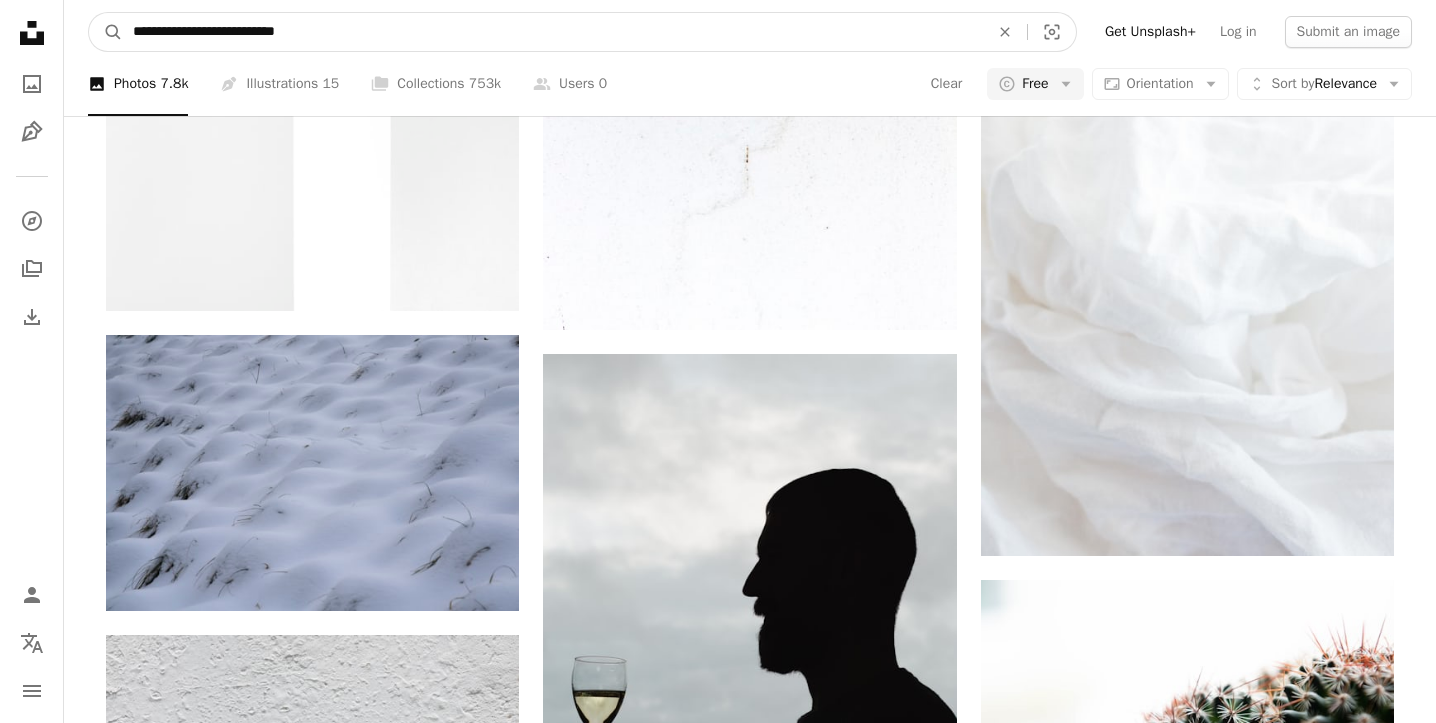 click on "A magnifying glass" at bounding box center [106, 32] 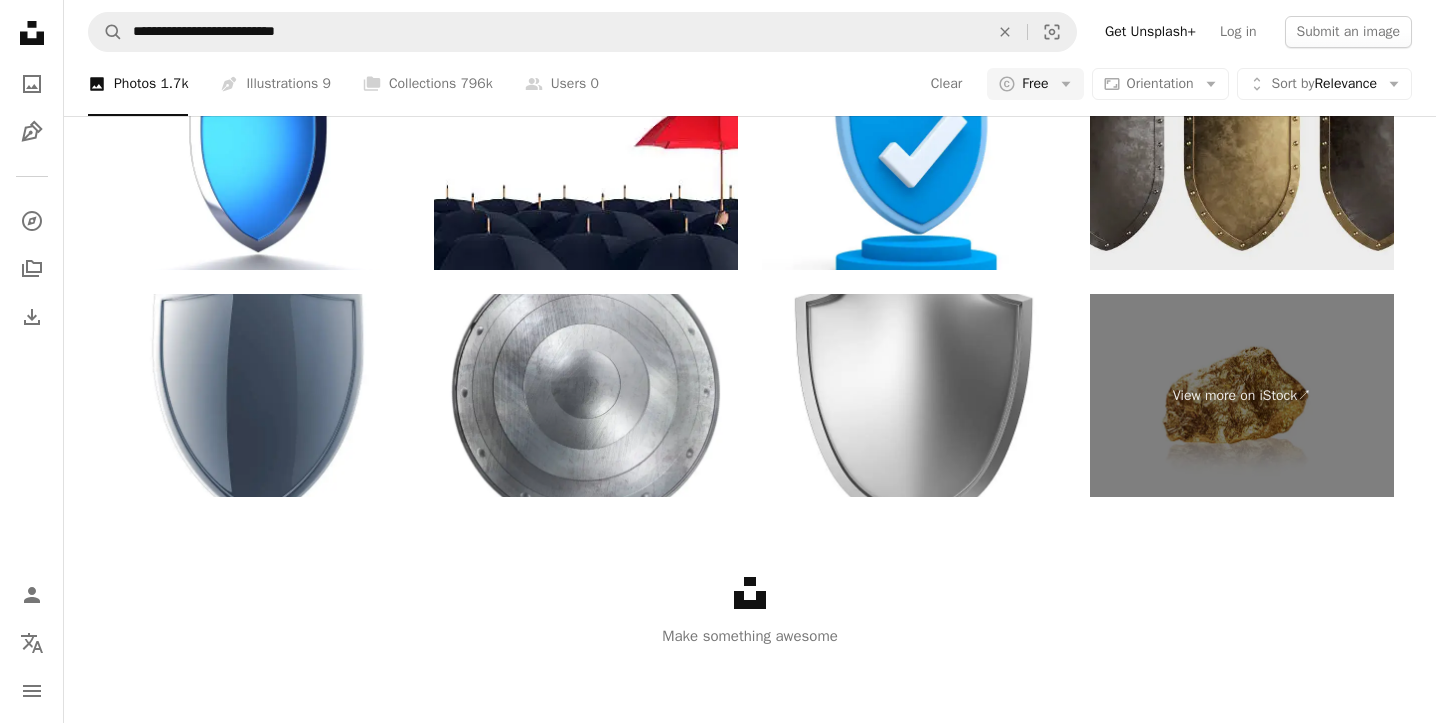 scroll, scrollTop: 4812, scrollLeft: 0, axis: vertical 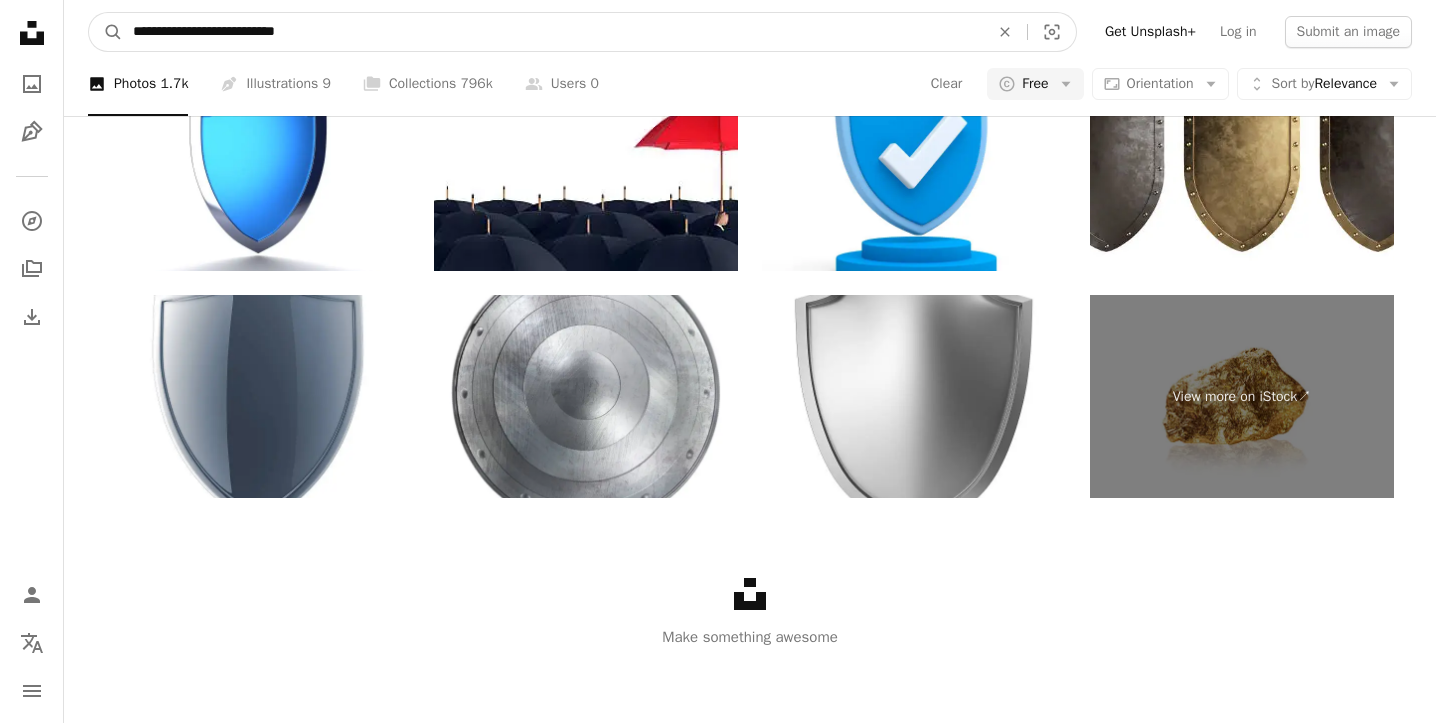 click on "**********" at bounding box center (553, 32) 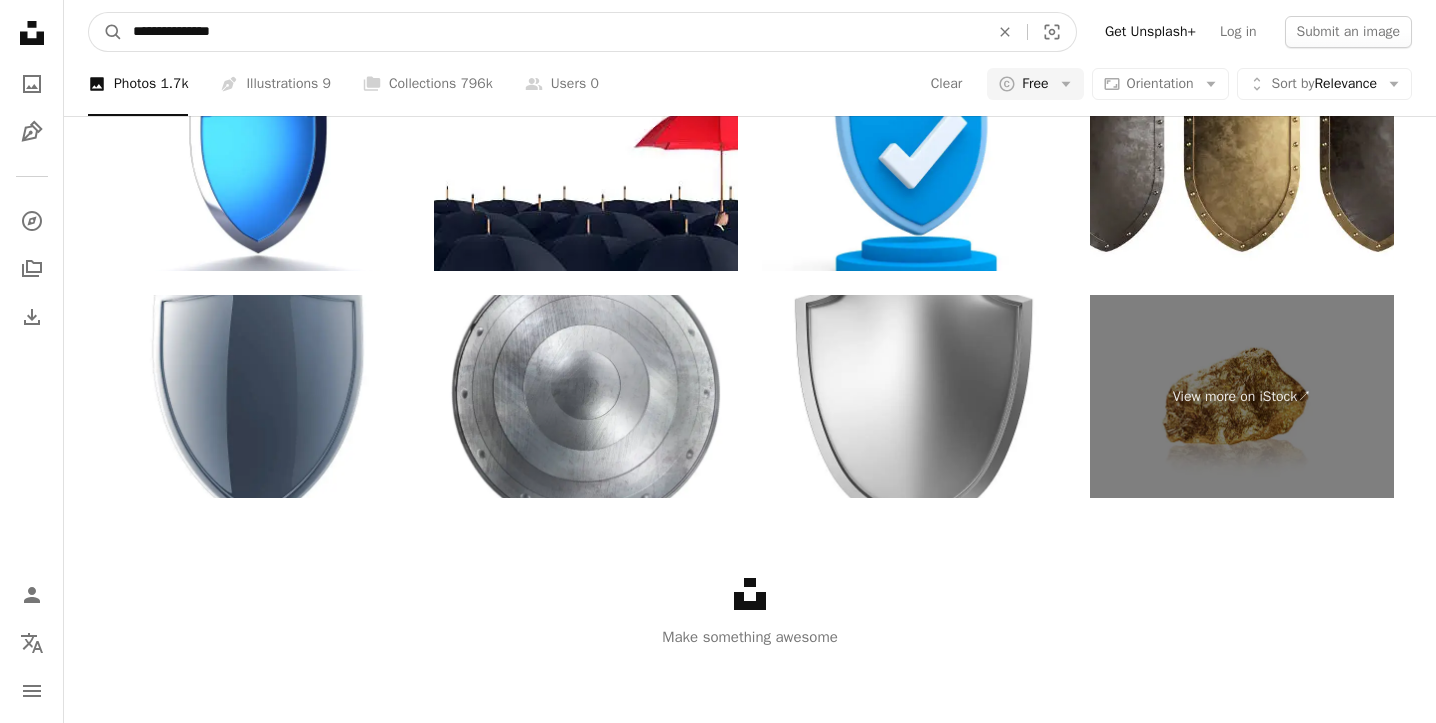 type on "**********" 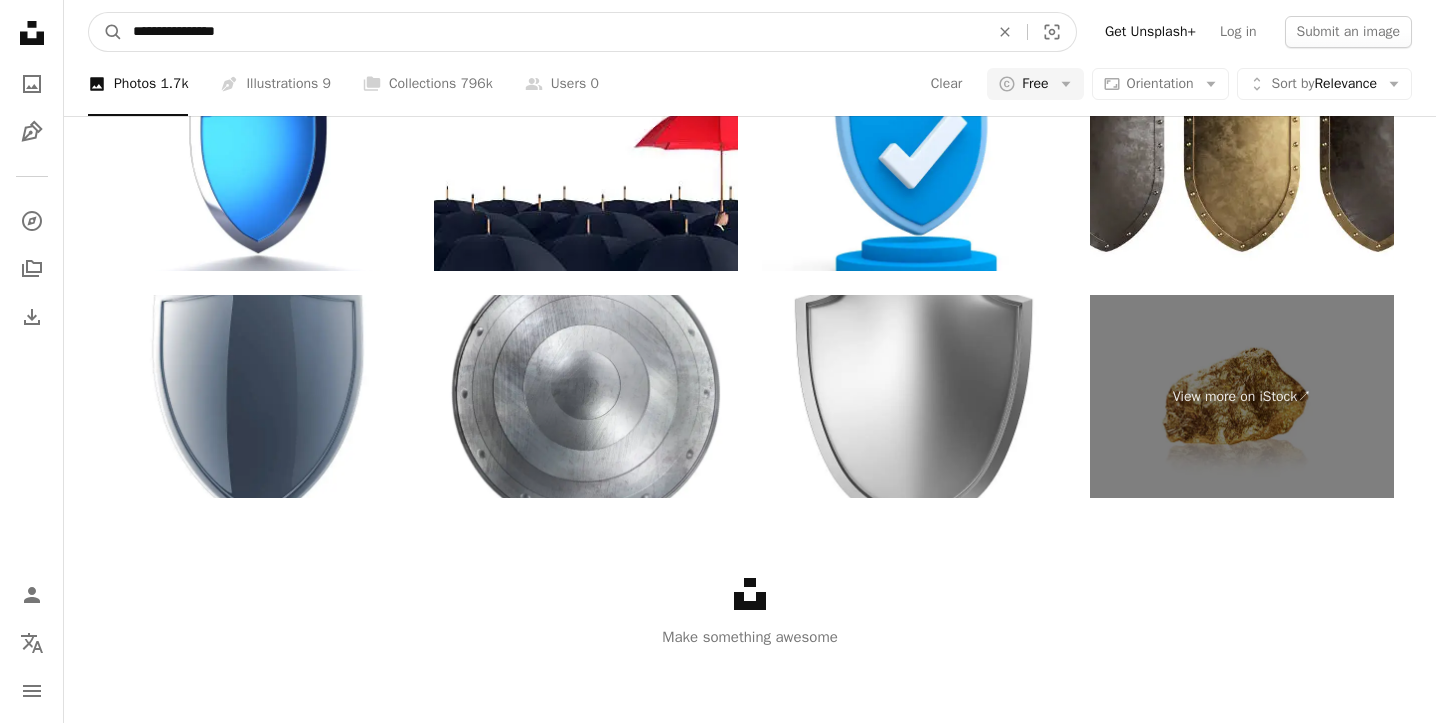 click on "A magnifying glass" at bounding box center [106, 32] 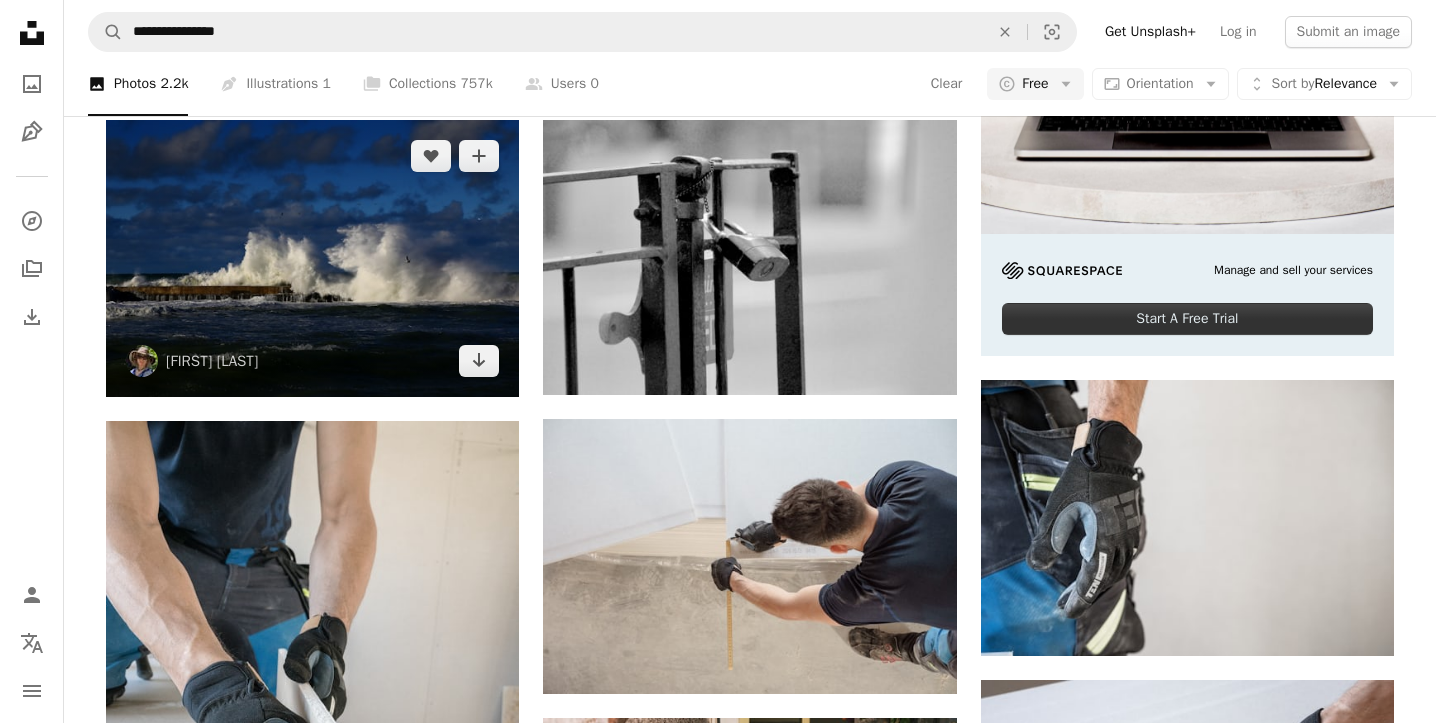 scroll, scrollTop: 678, scrollLeft: 0, axis: vertical 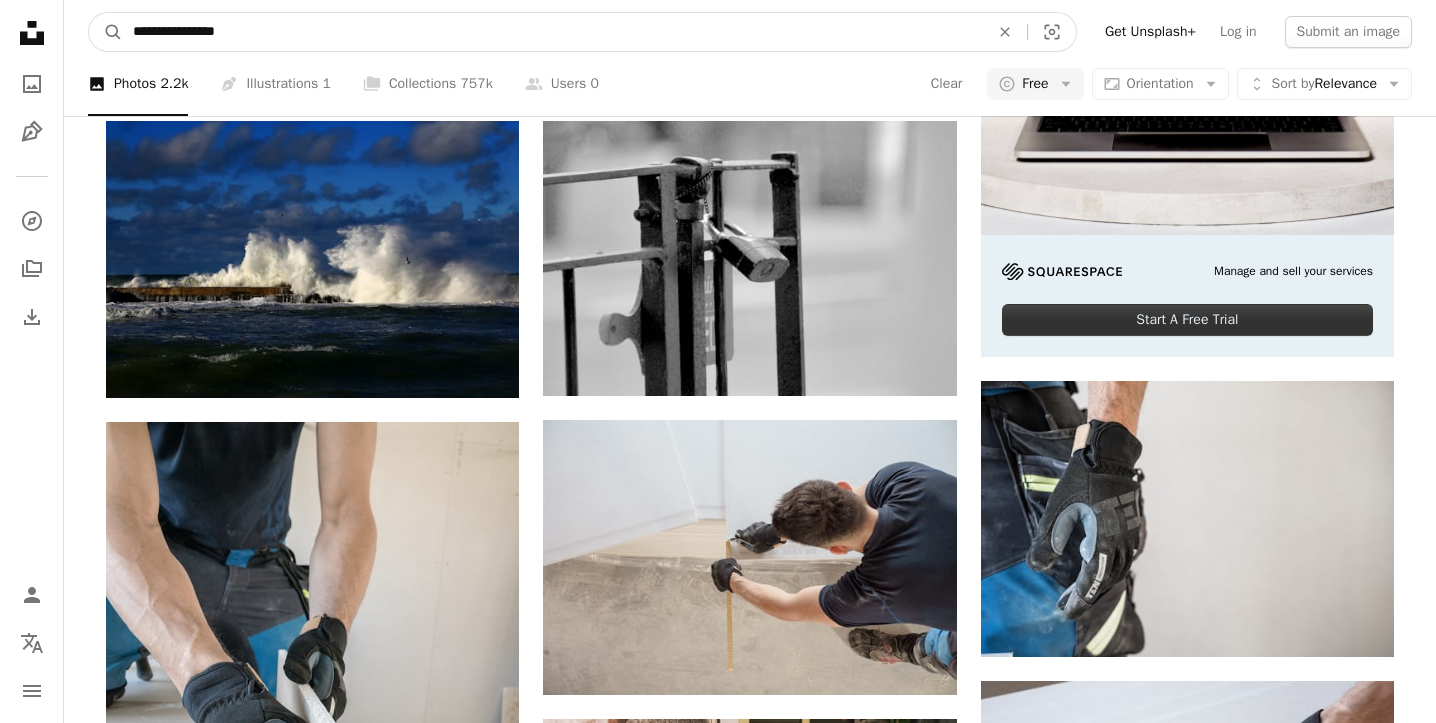 click on "**********" at bounding box center [553, 32] 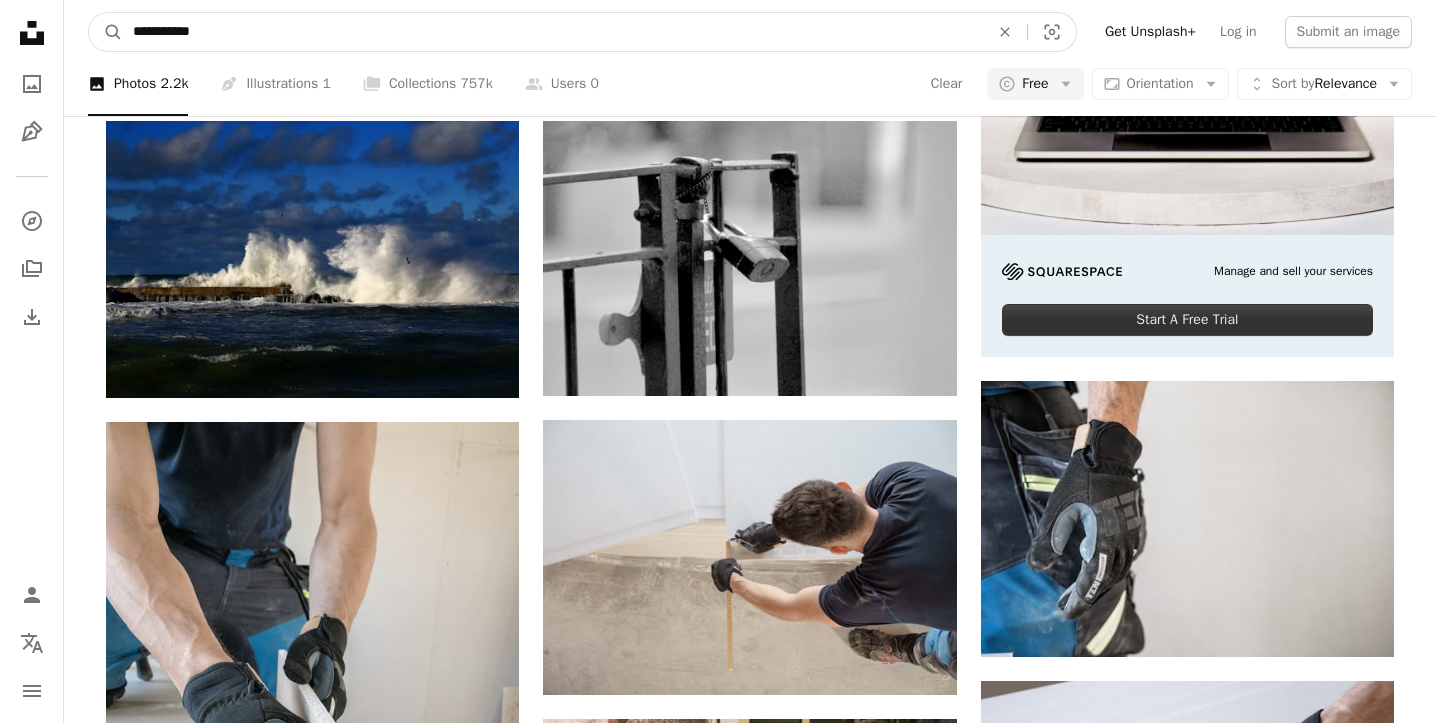 type on "**********" 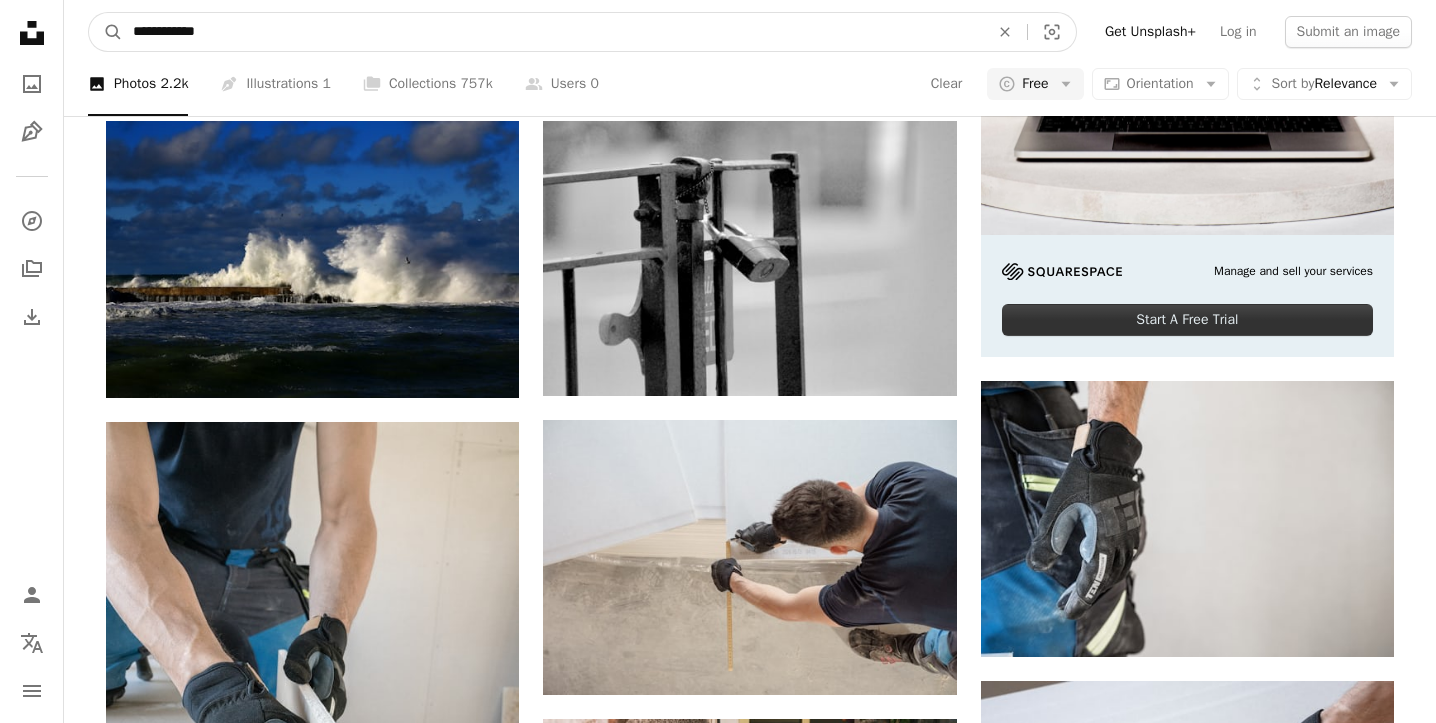 click on "A magnifying glass" at bounding box center (106, 32) 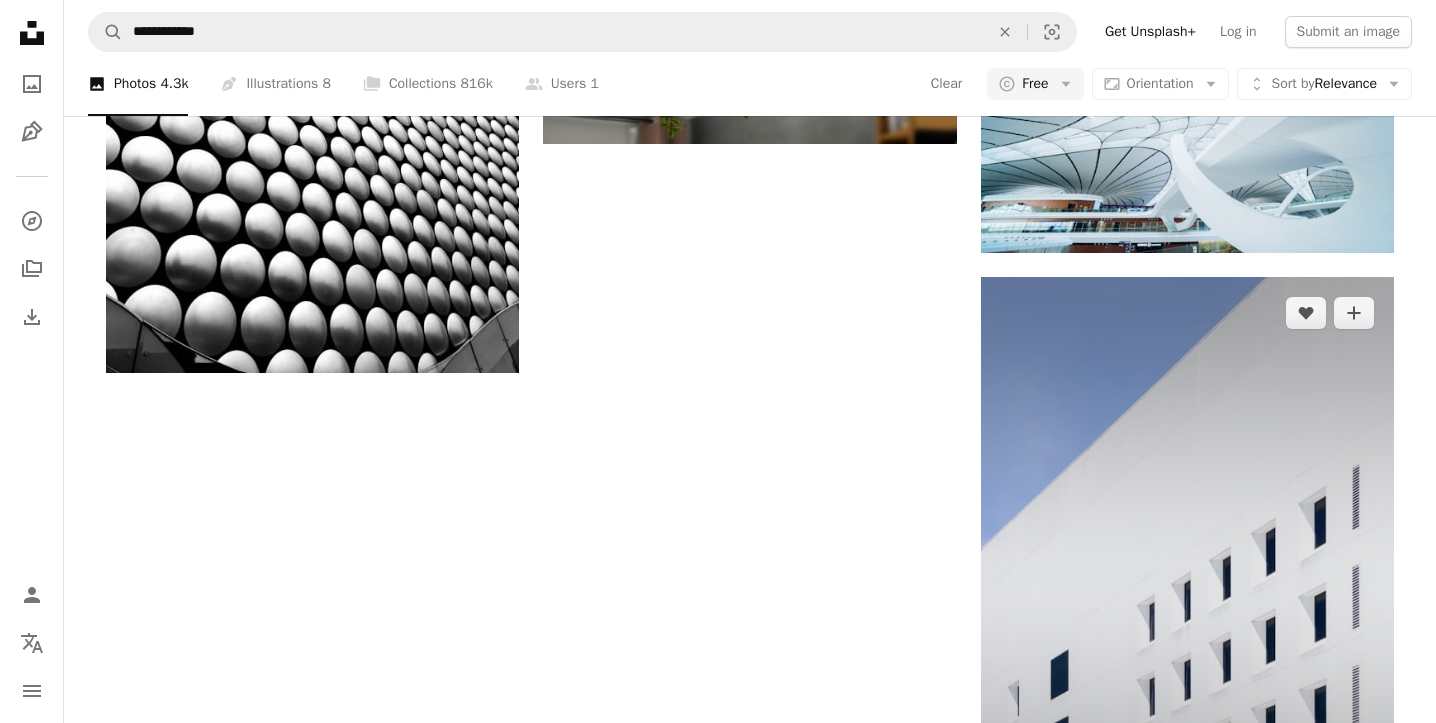 scroll, scrollTop: 2761, scrollLeft: 0, axis: vertical 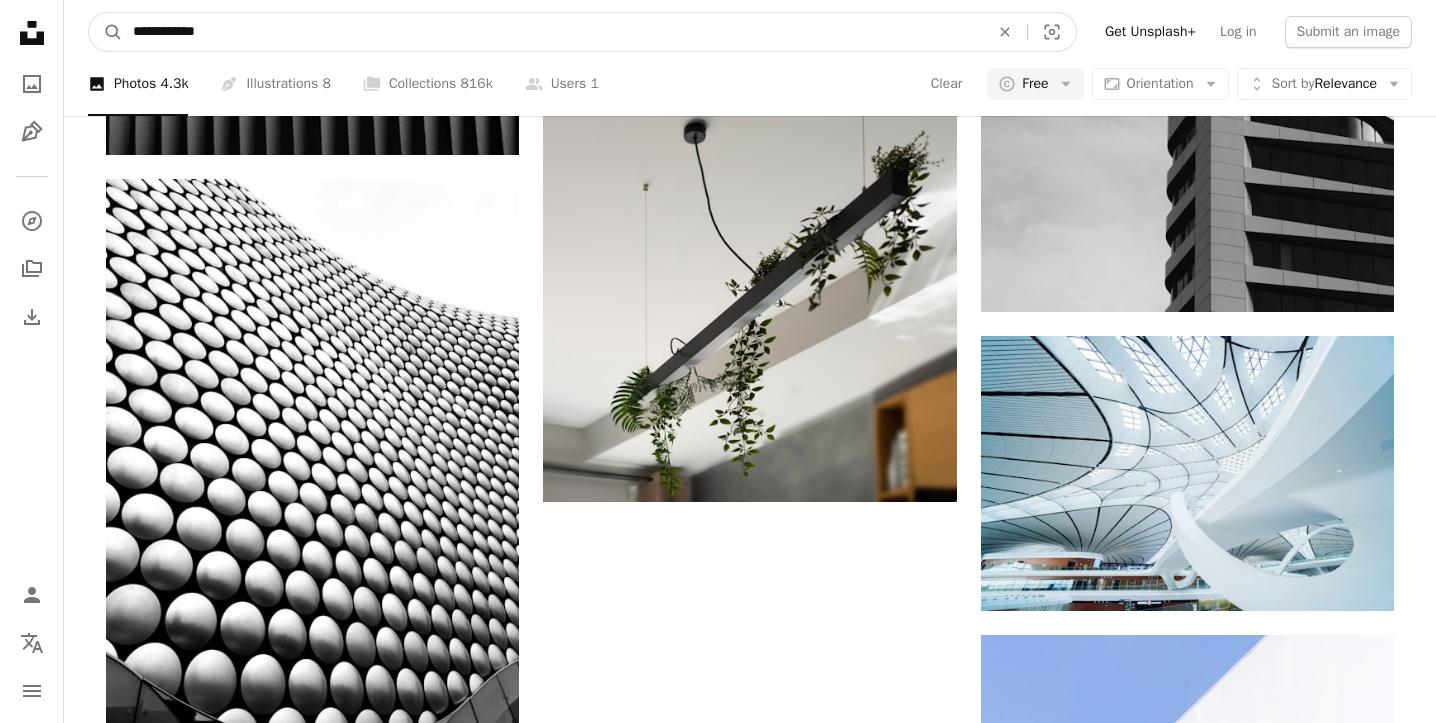 click on "**********" at bounding box center [553, 32] 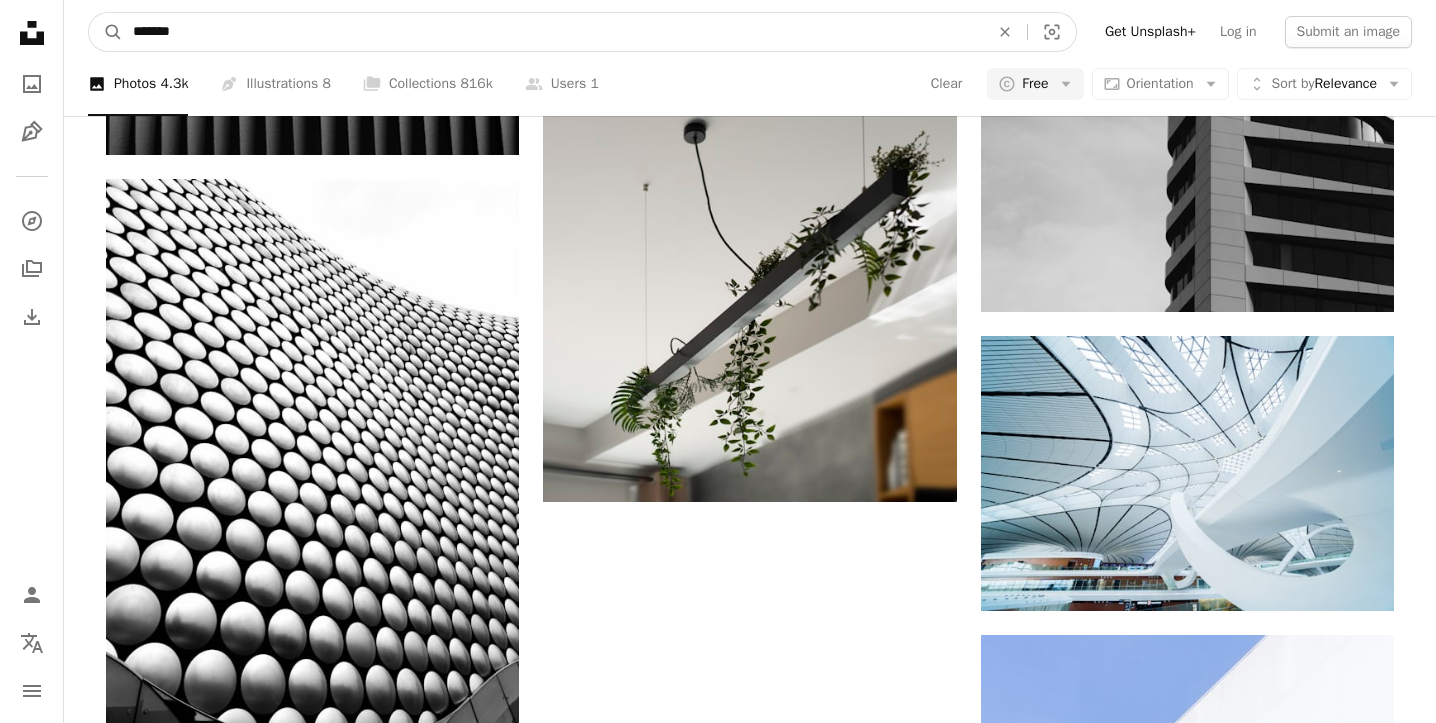 type on "******" 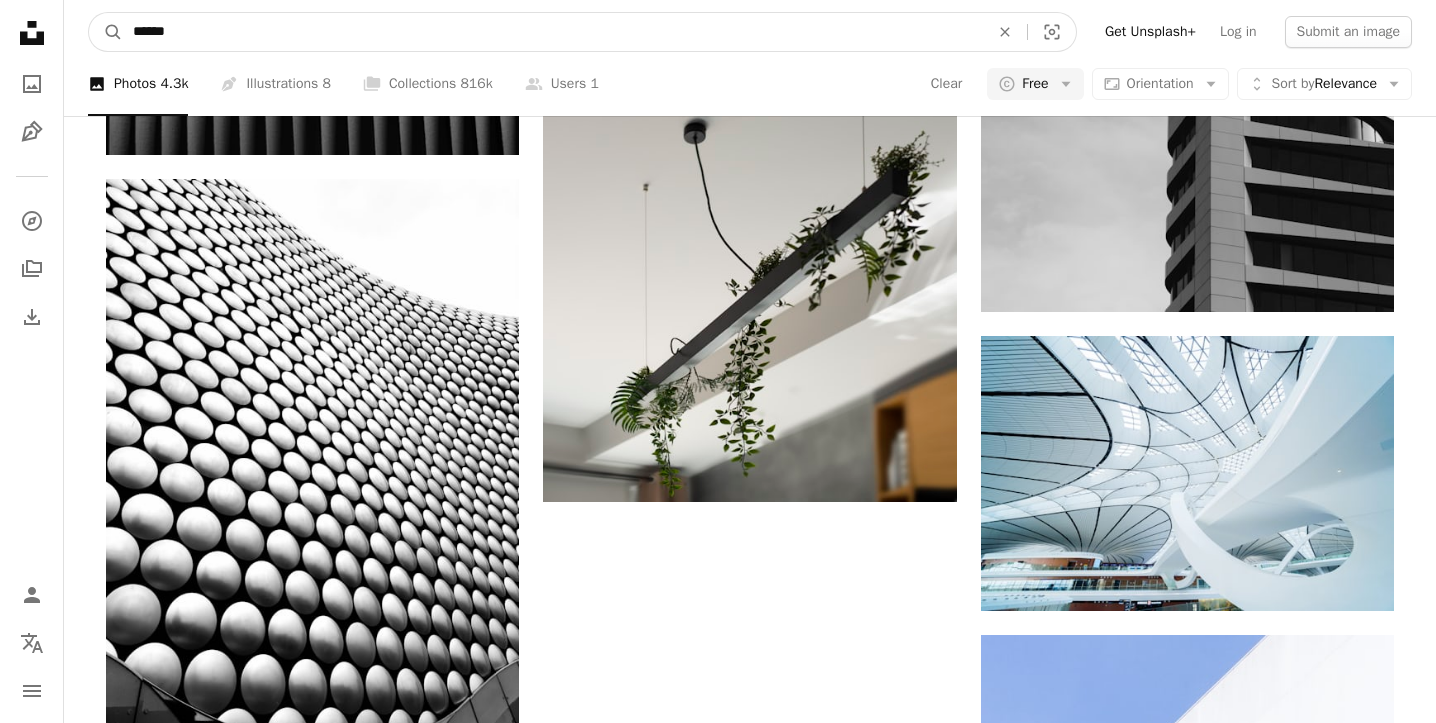 click on "A magnifying glass" at bounding box center [106, 32] 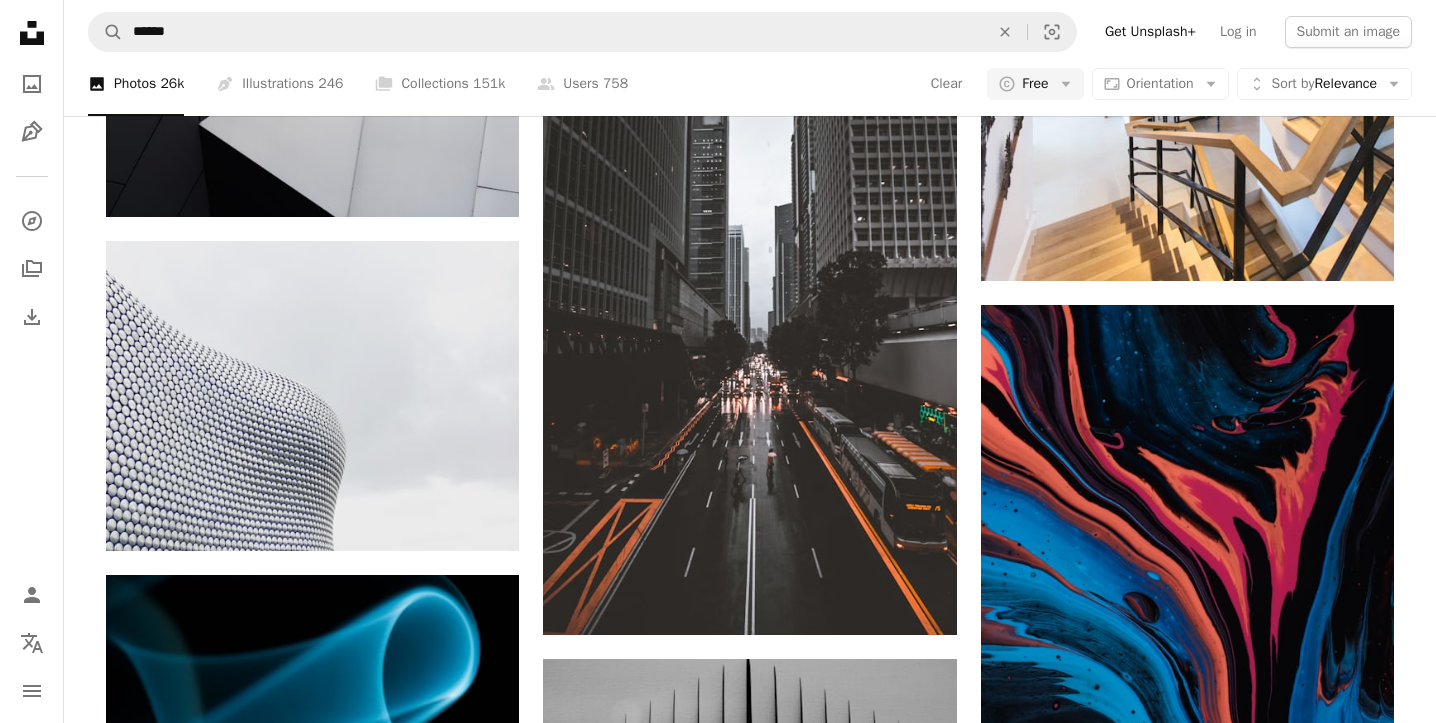 scroll, scrollTop: 2064, scrollLeft: 0, axis: vertical 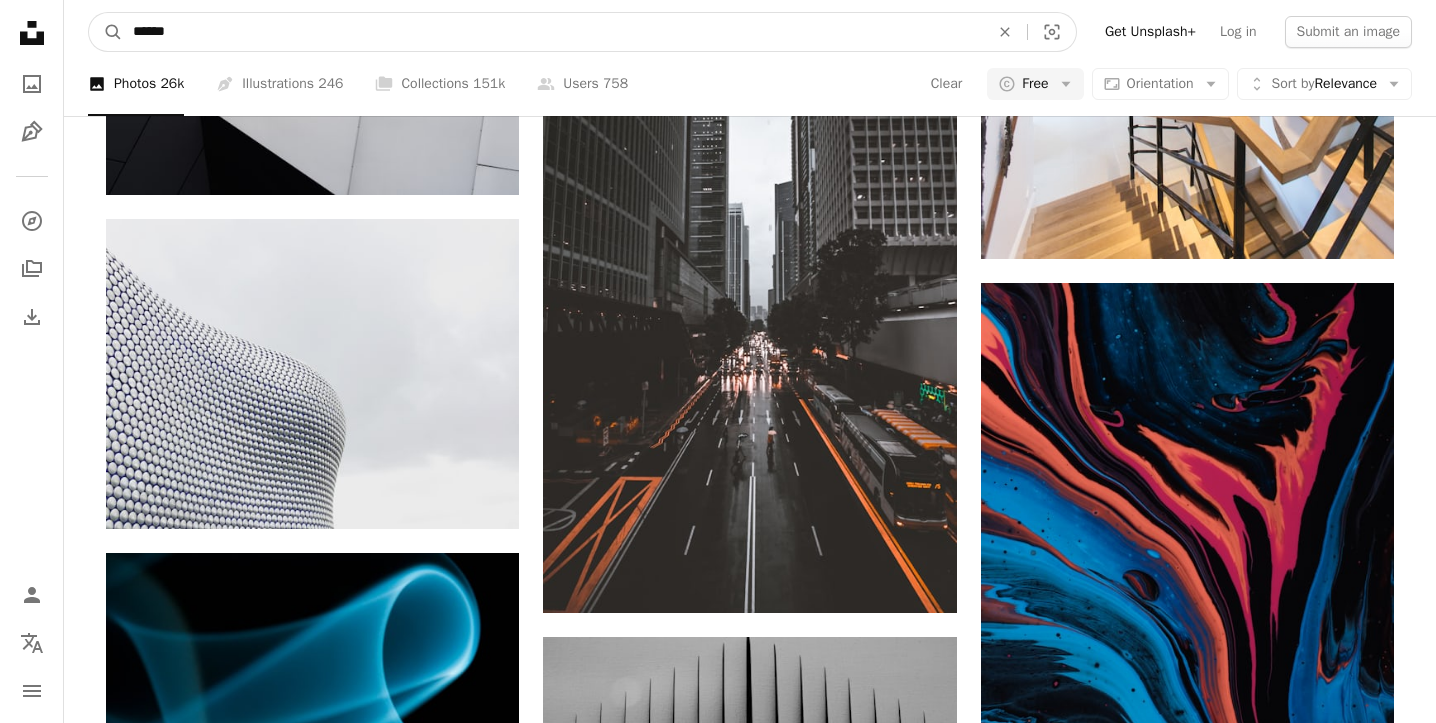 click on "******" at bounding box center (553, 32) 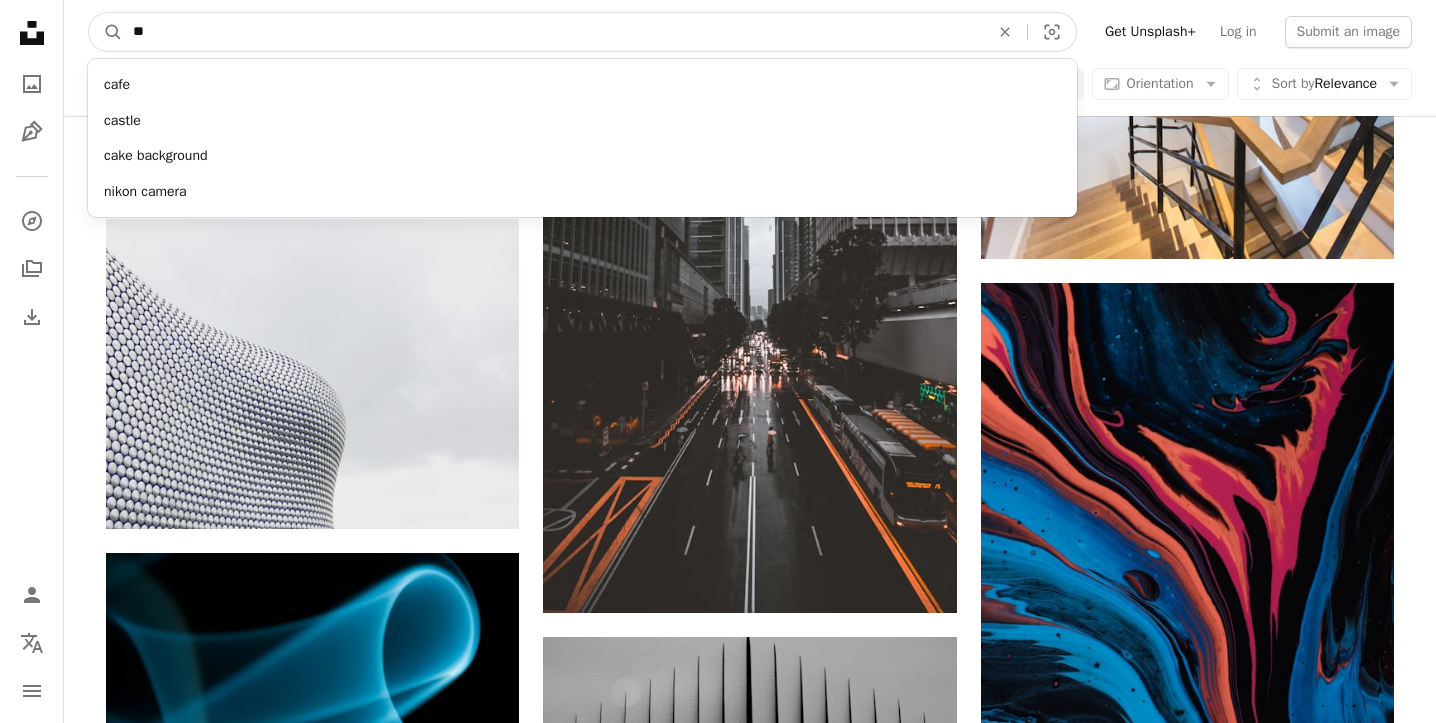 type on "*" 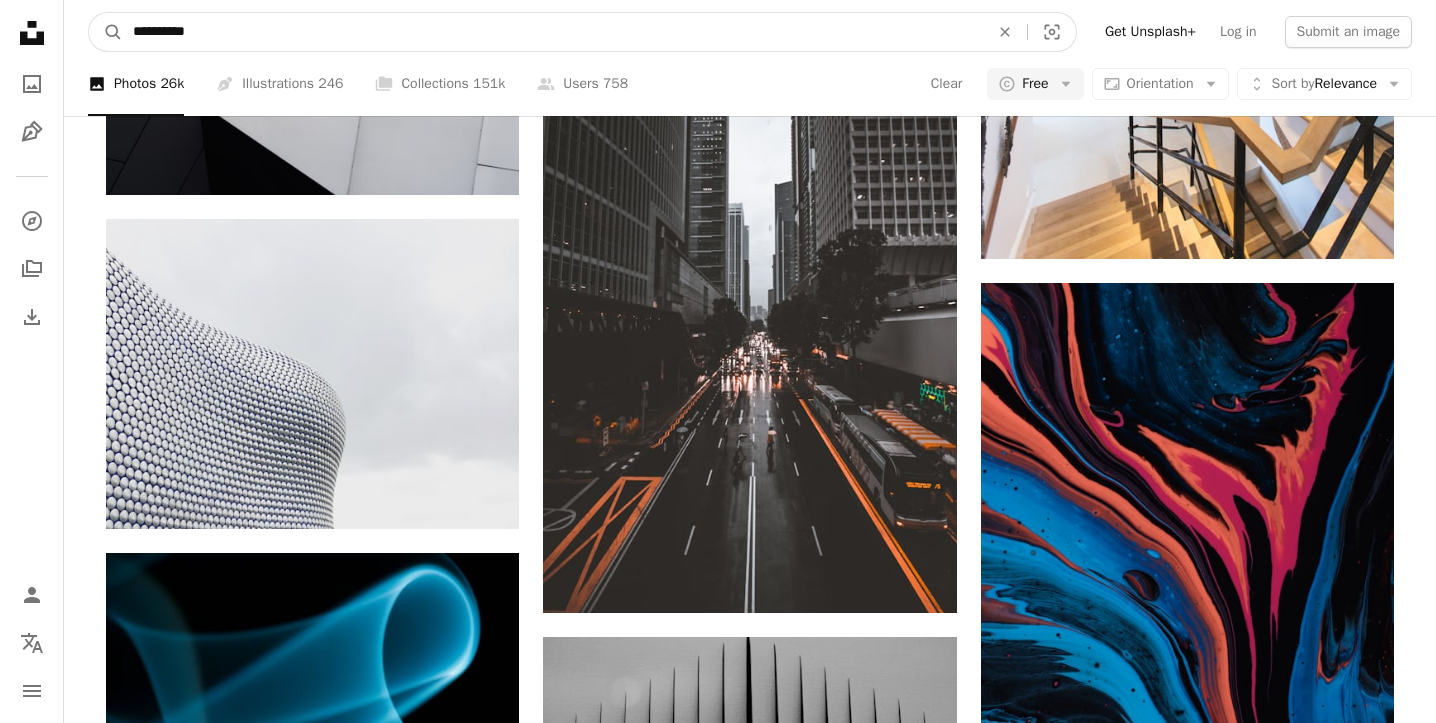 type on "**********" 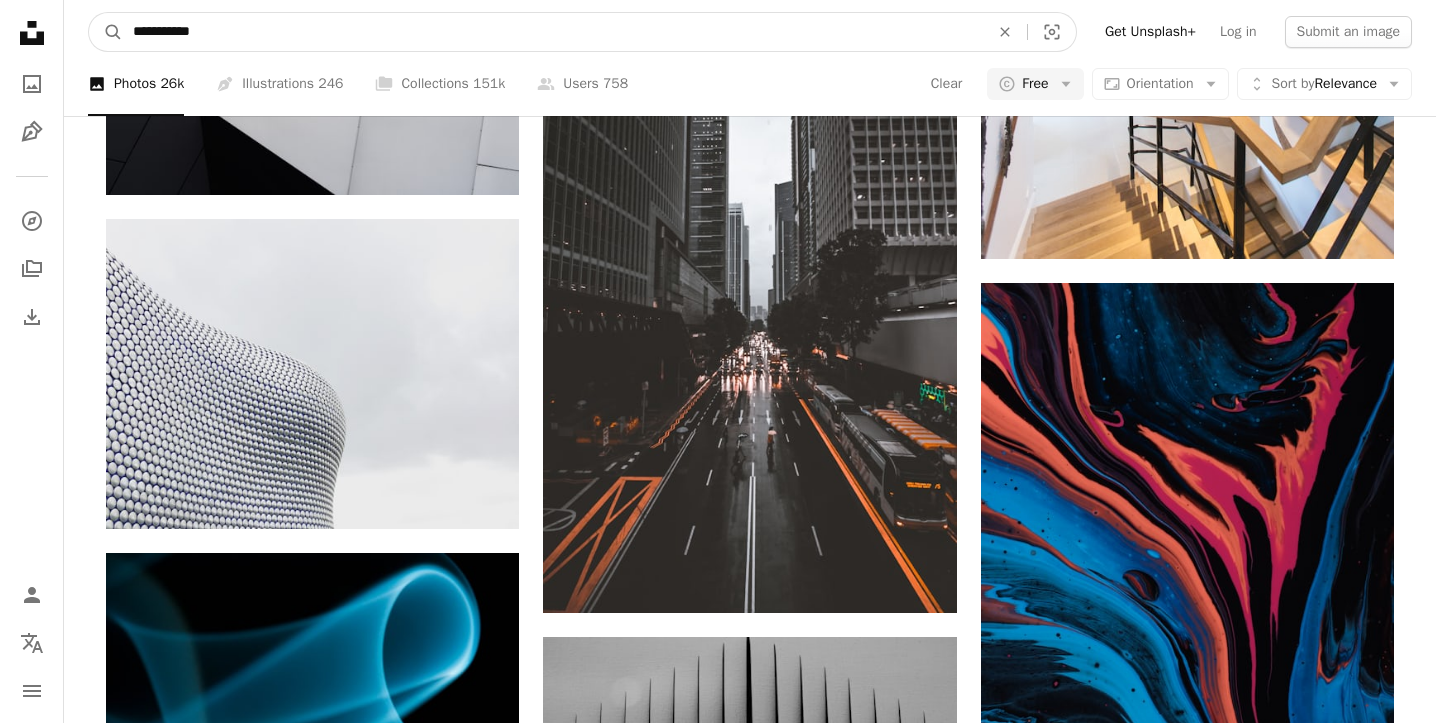 click on "A magnifying glass" at bounding box center (106, 32) 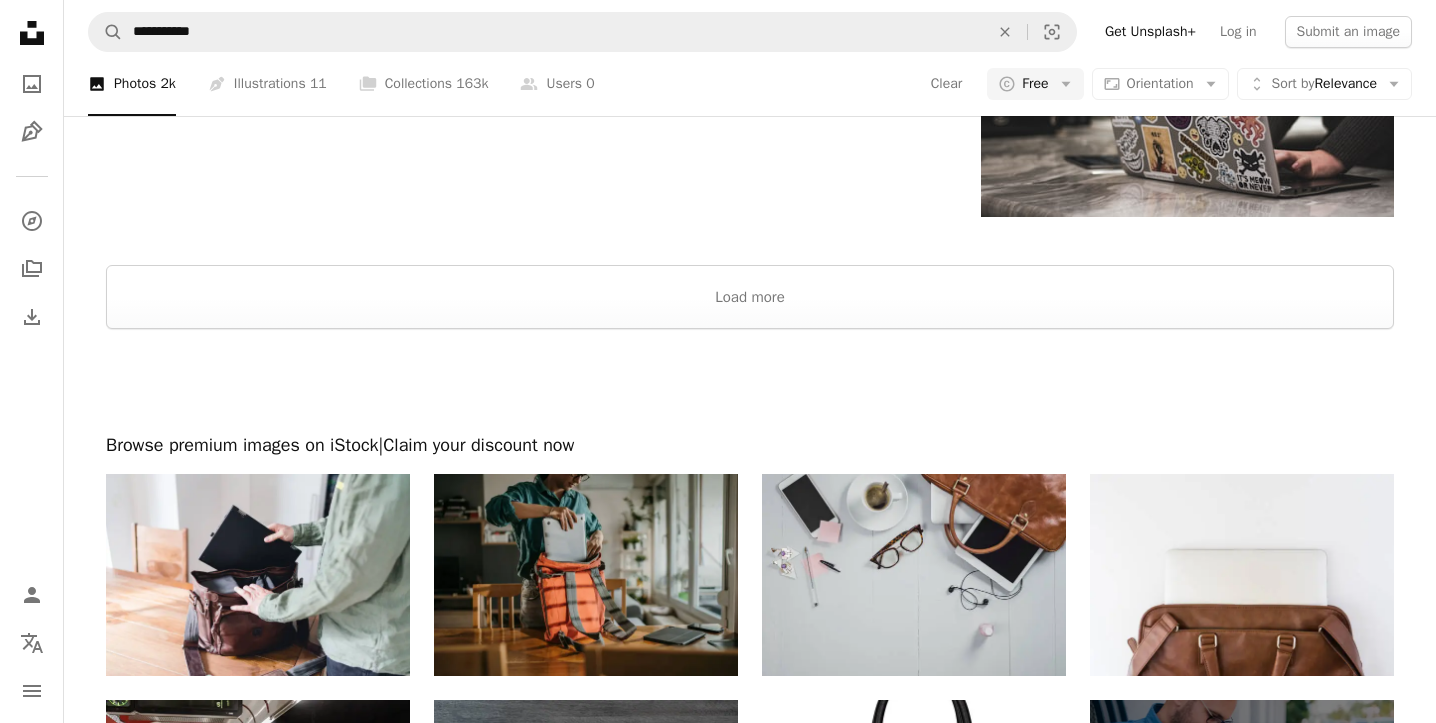 scroll, scrollTop: 3209, scrollLeft: 0, axis: vertical 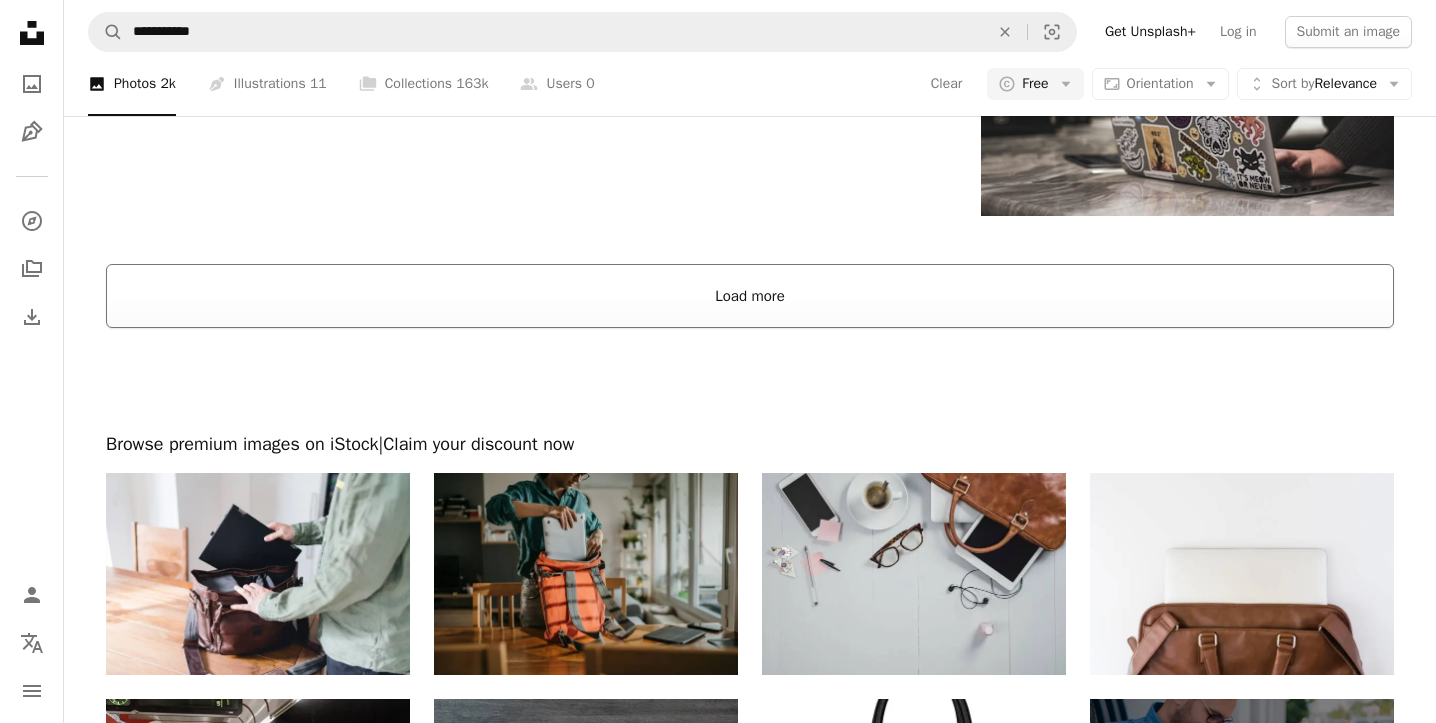 click on "Load more" at bounding box center (750, 296) 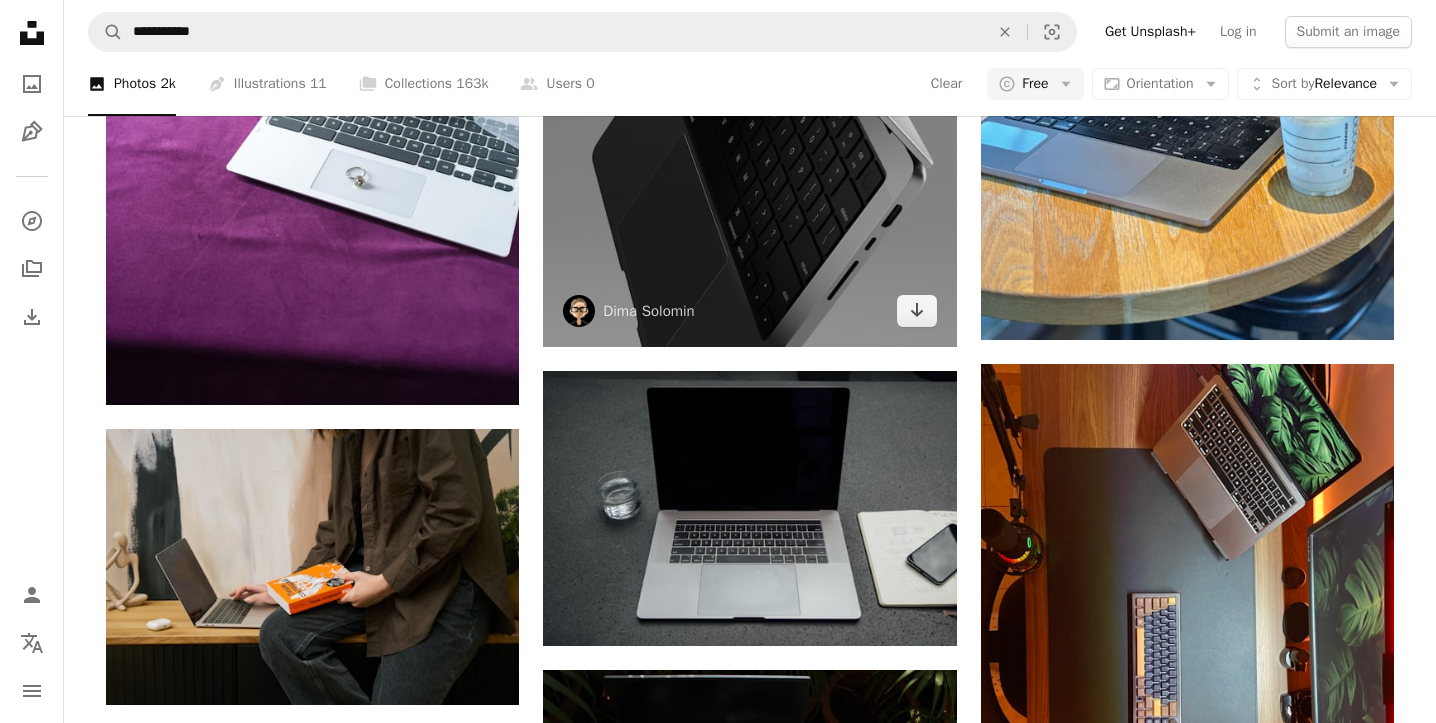 scroll, scrollTop: 10586, scrollLeft: 0, axis: vertical 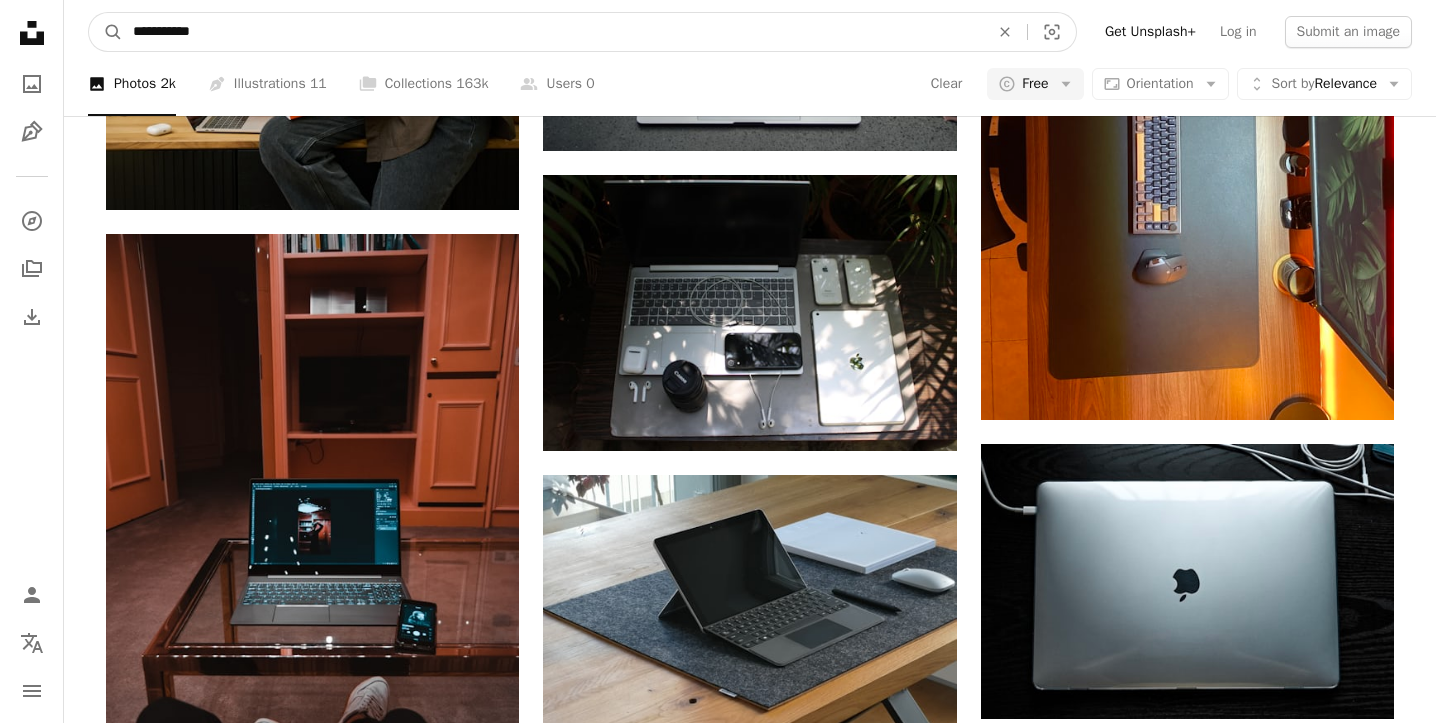 click on "**********" at bounding box center (553, 32) 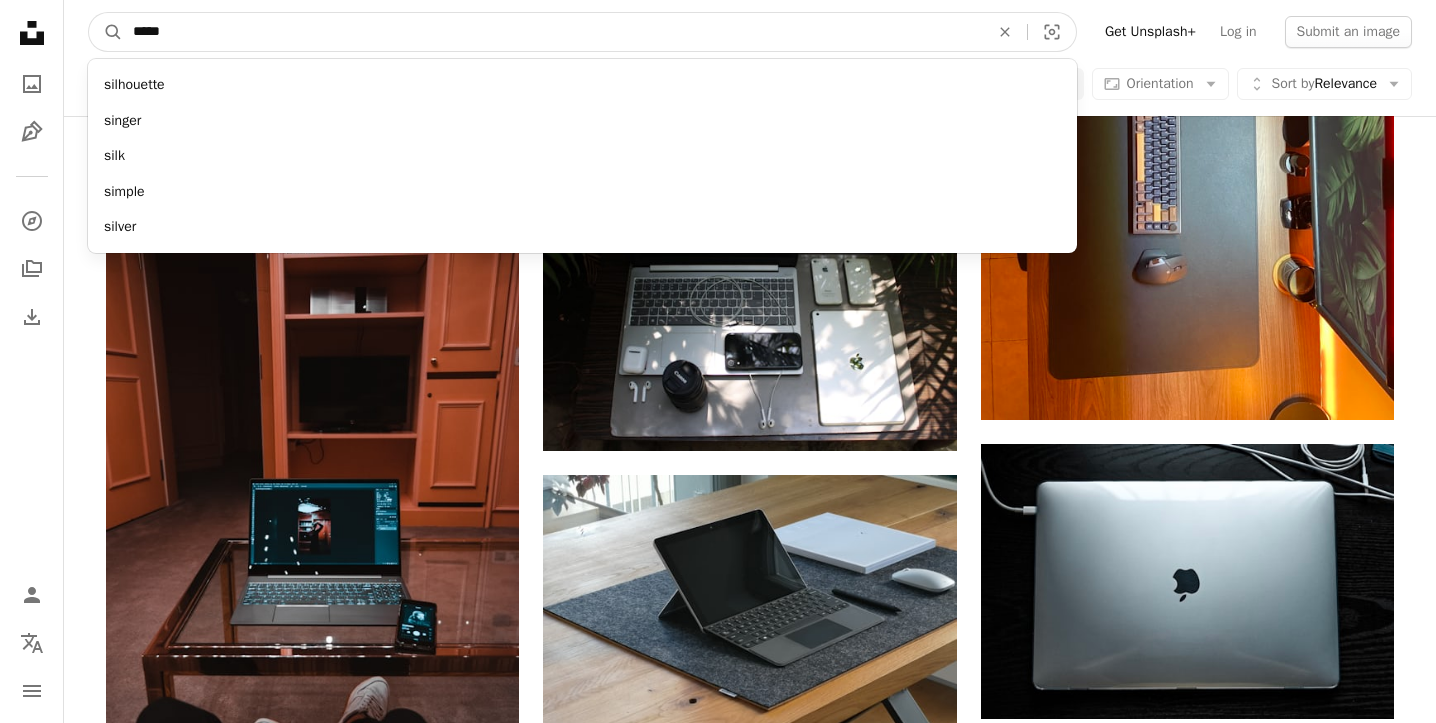 type on "******" 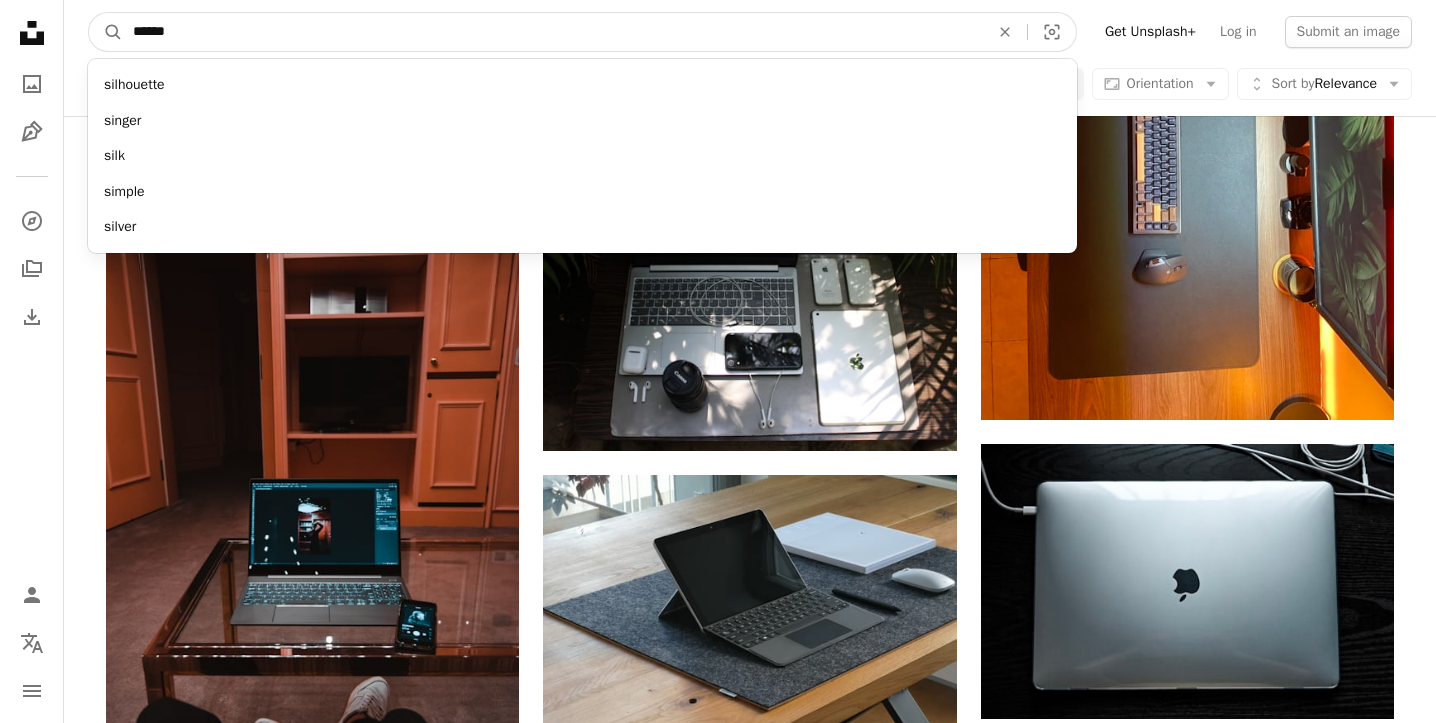 click on "A magnifying glass" at bounding box center [106, 32] 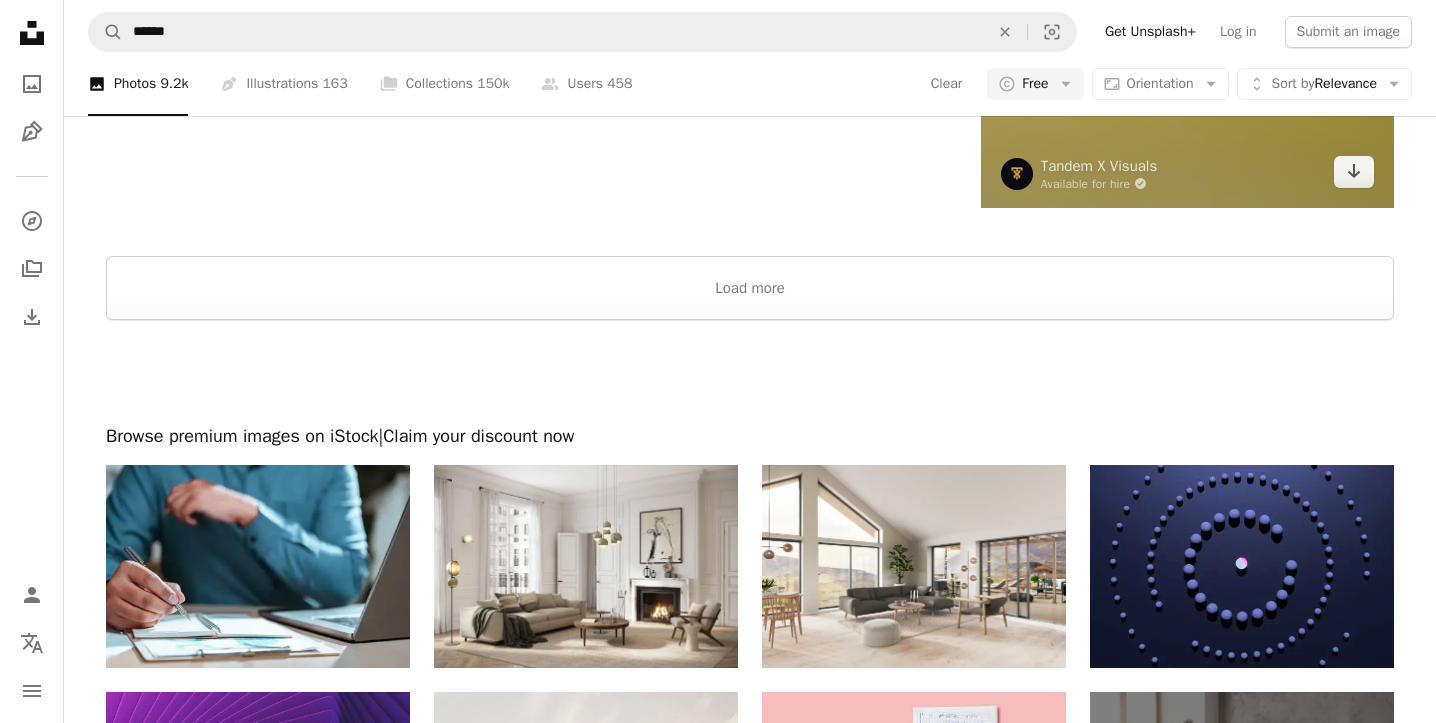 scroll, scrollTop: 3983, scrollLeft: 0, axis: vertical 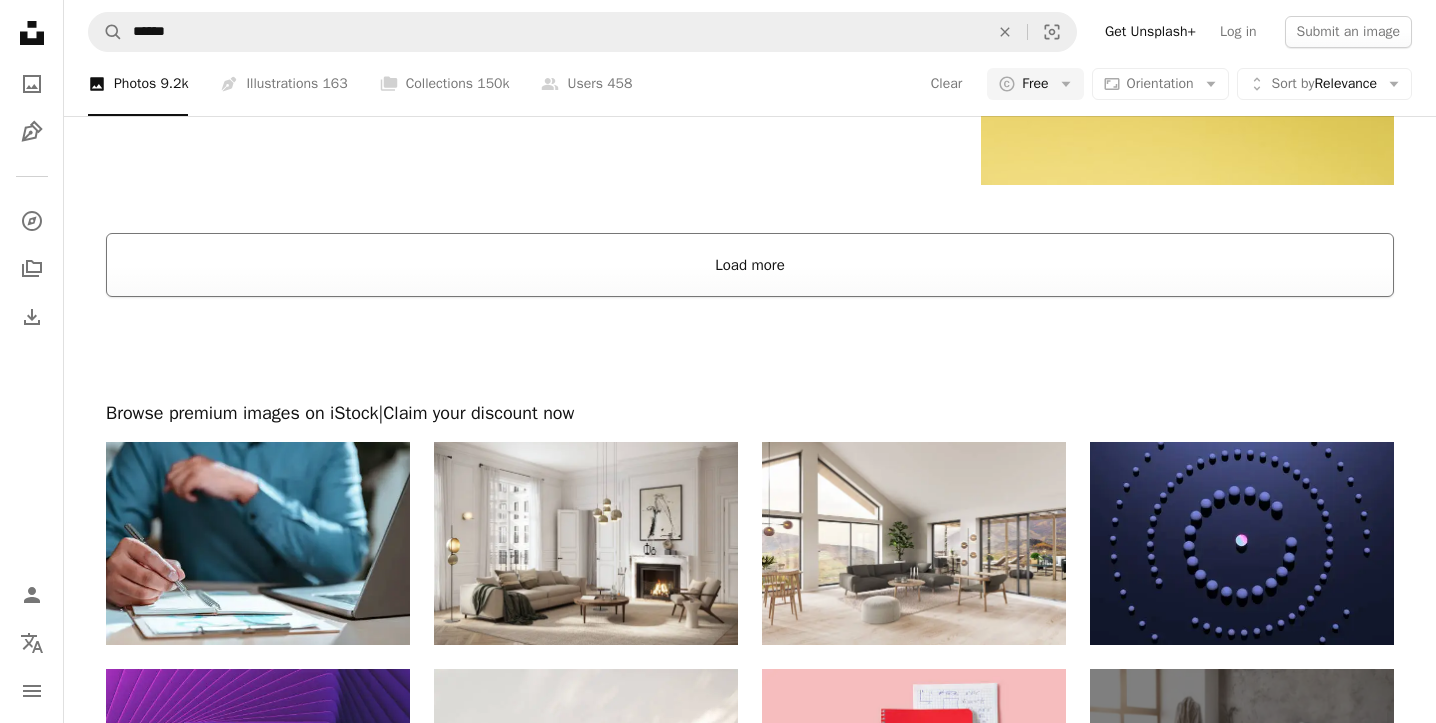 click on "Load more" at bounding box center (750, 265) 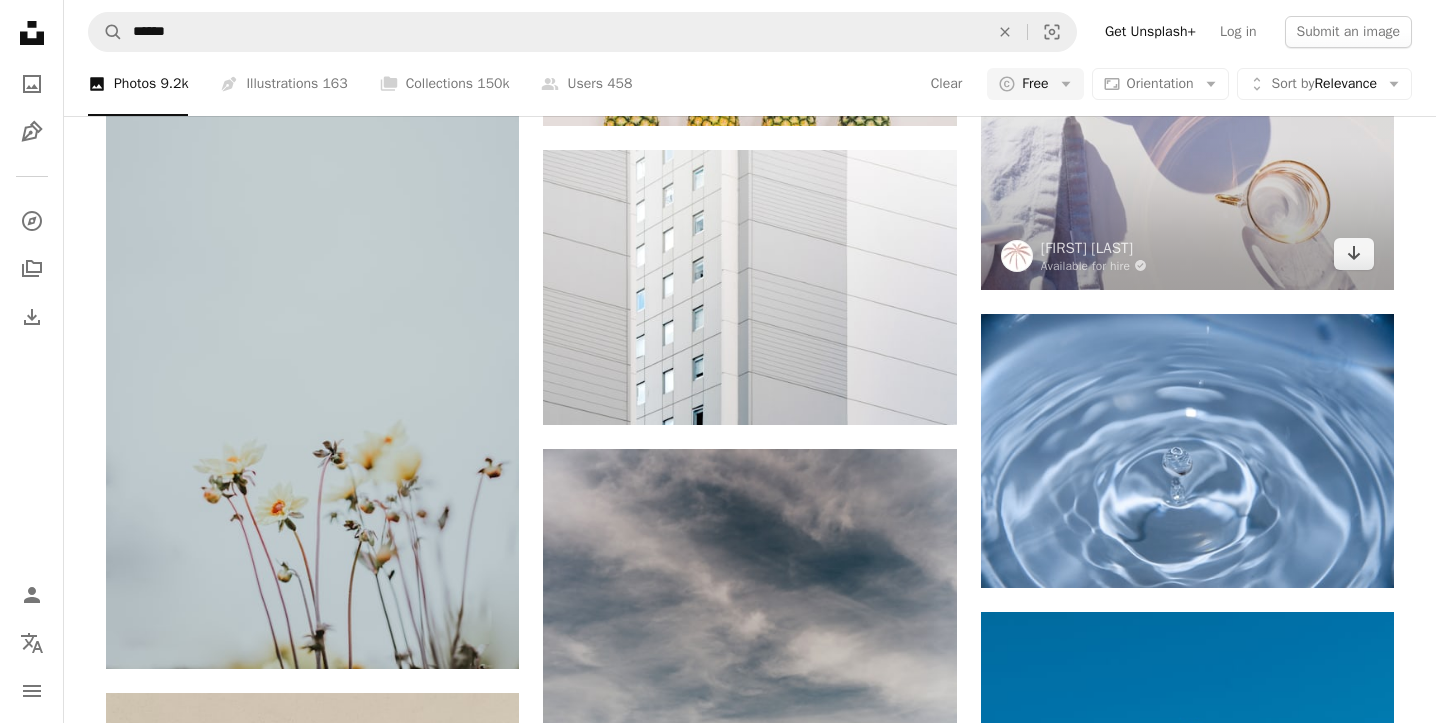 scroll, scrollTop: 18126, scrollLeft: 0, axis: vertical 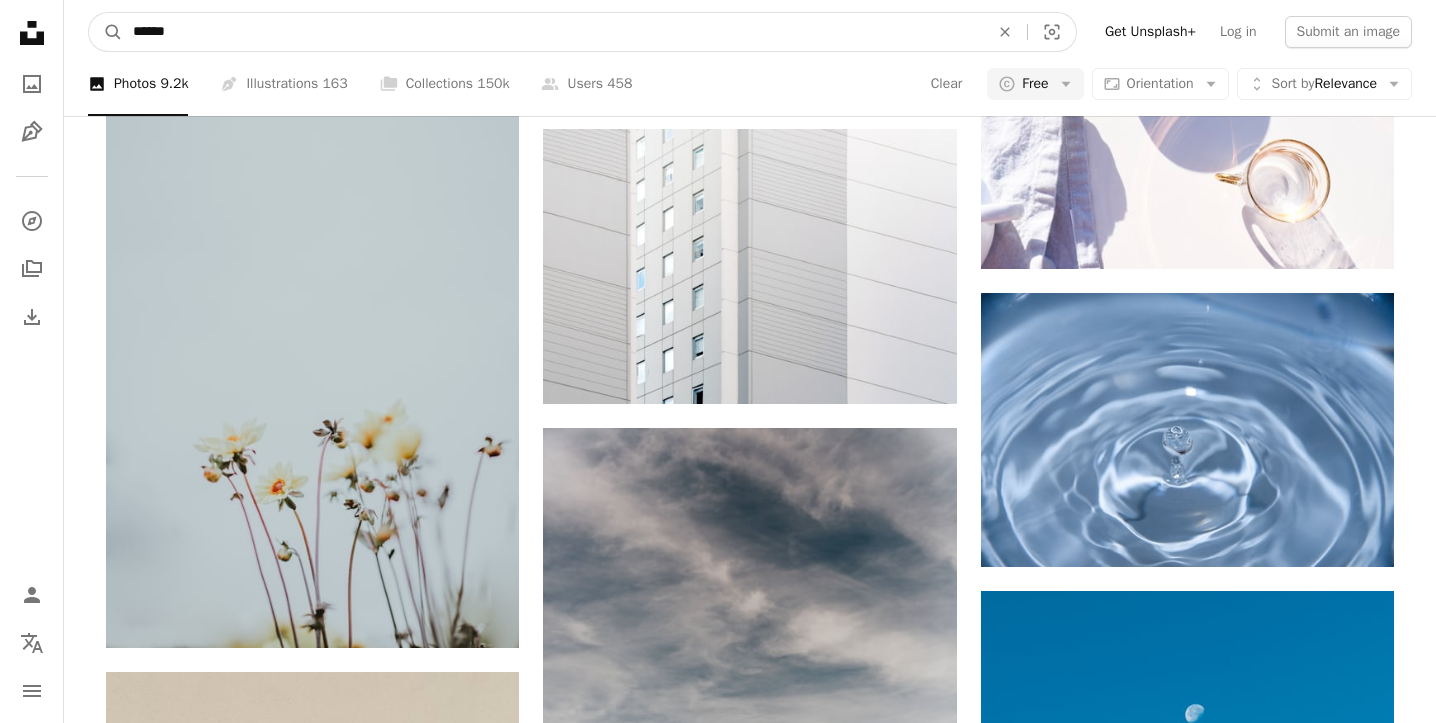 click on "******" at bounding box center (553, 32) 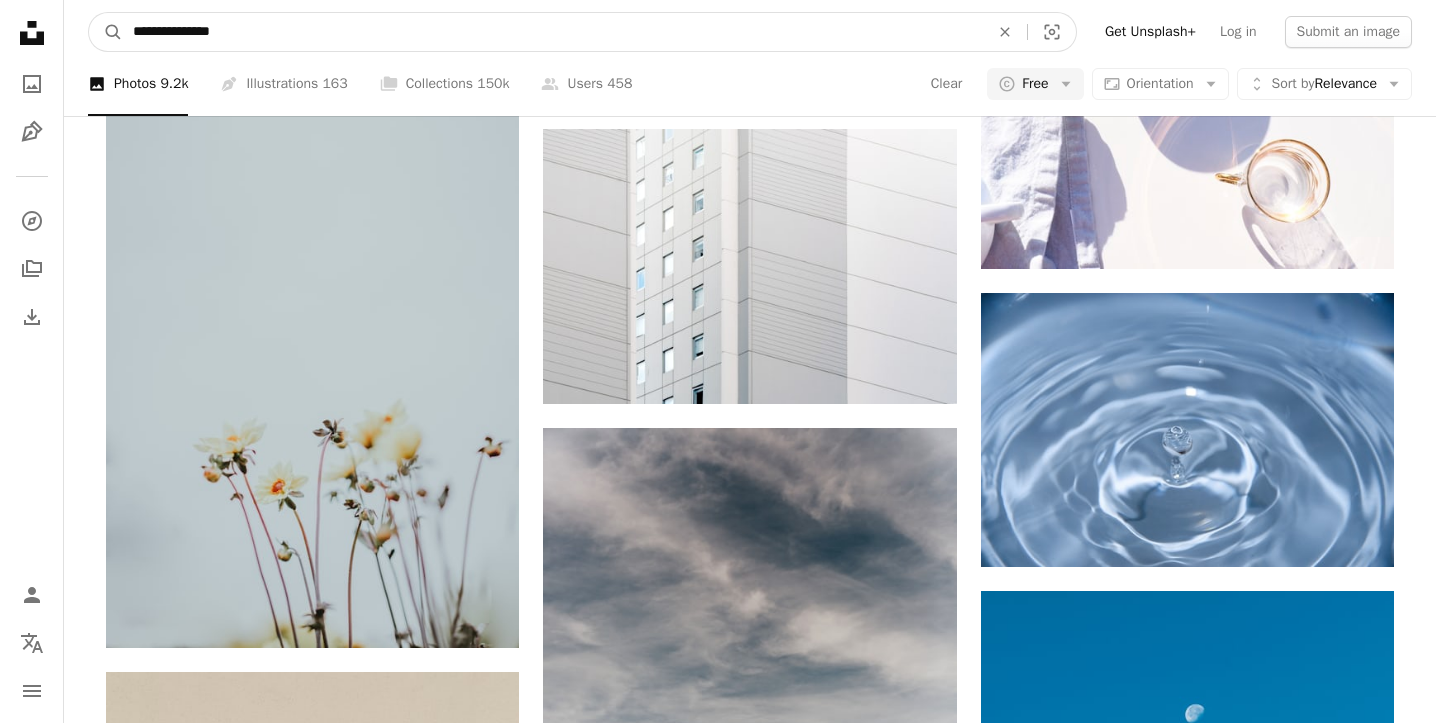 type on "**********" 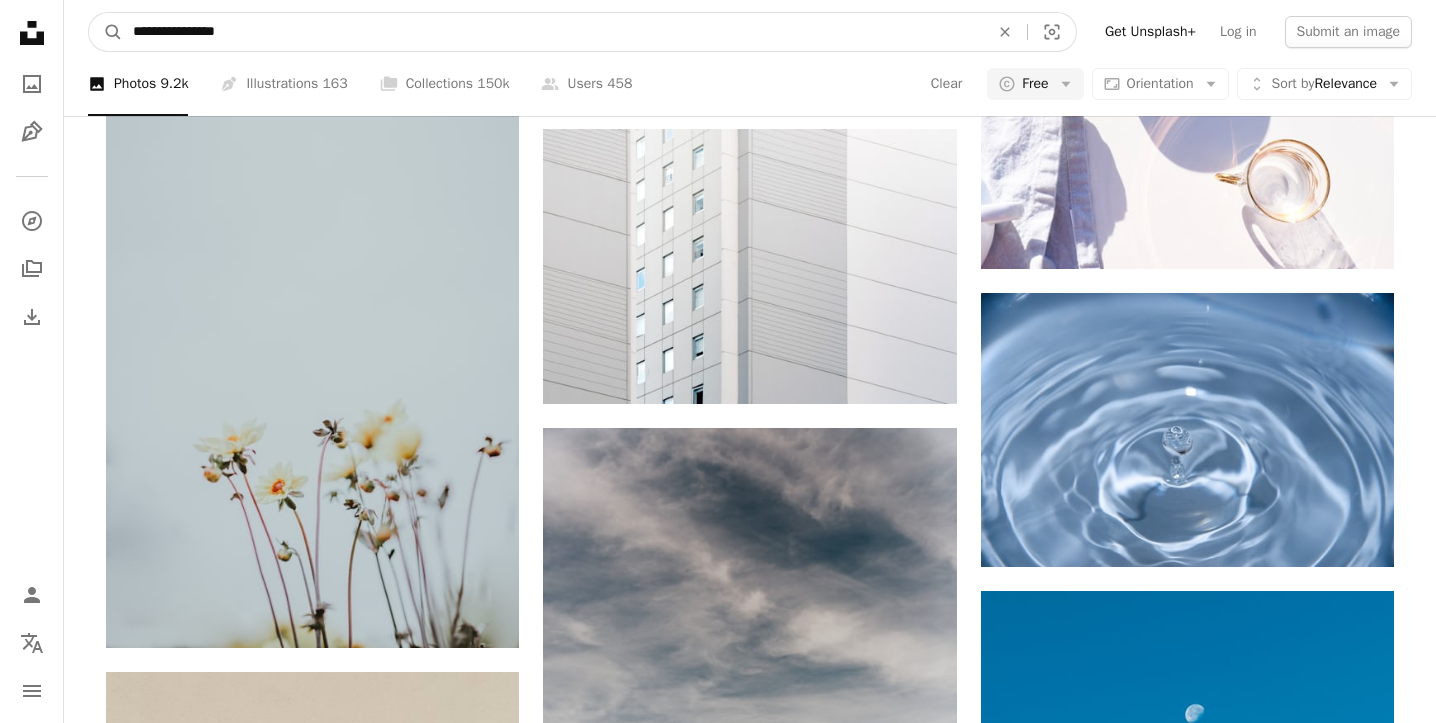 click on "A magnifying glass" at bounding box center [106, 32] 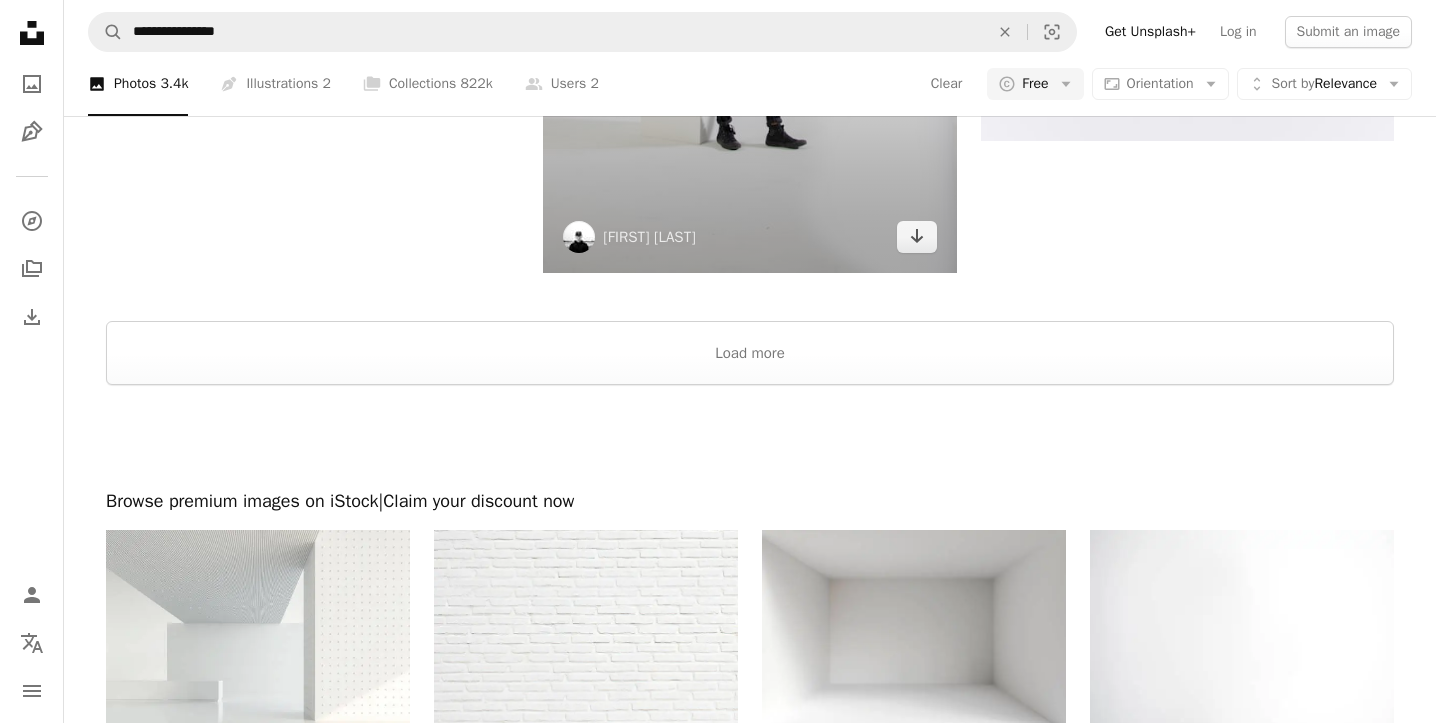scroll, scrollTop: 3394, scrollLeft: 0, axis: vertical 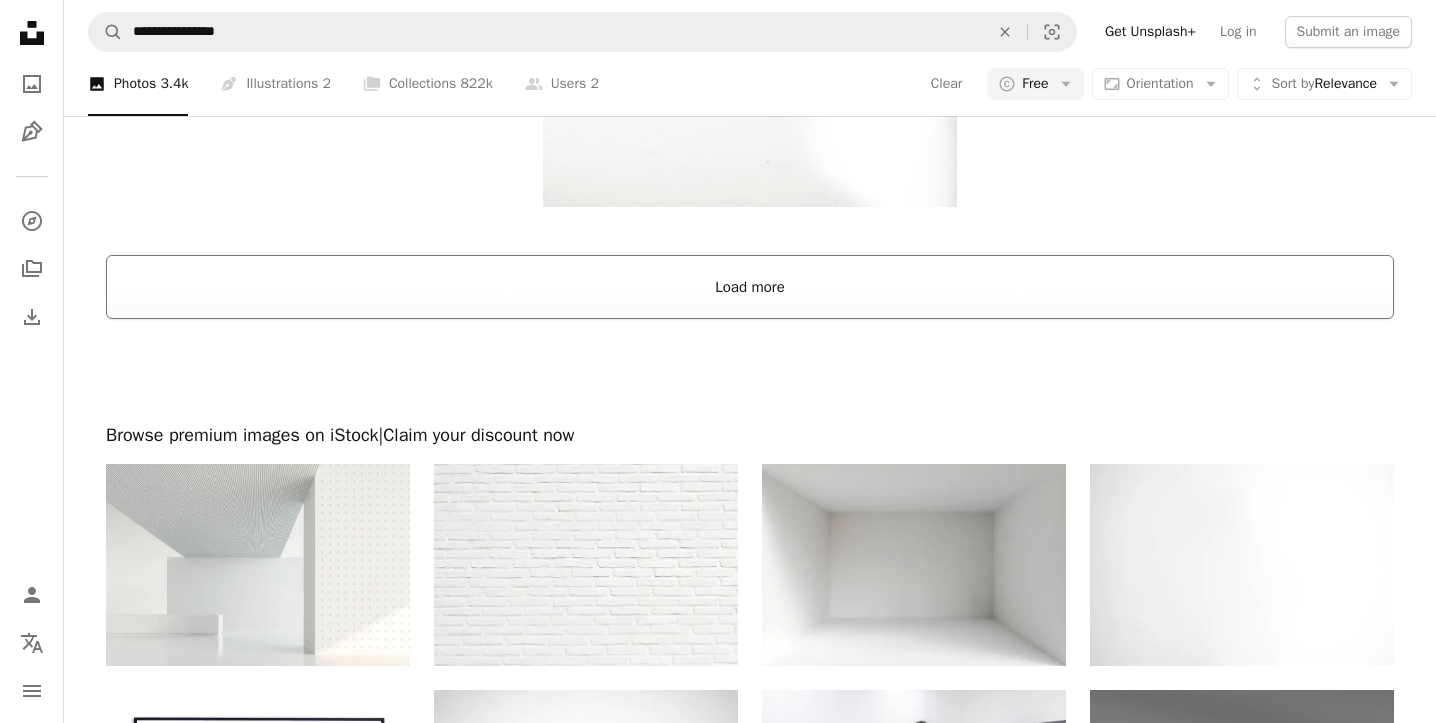 click on "Load more" at bounding box center (750, 287) 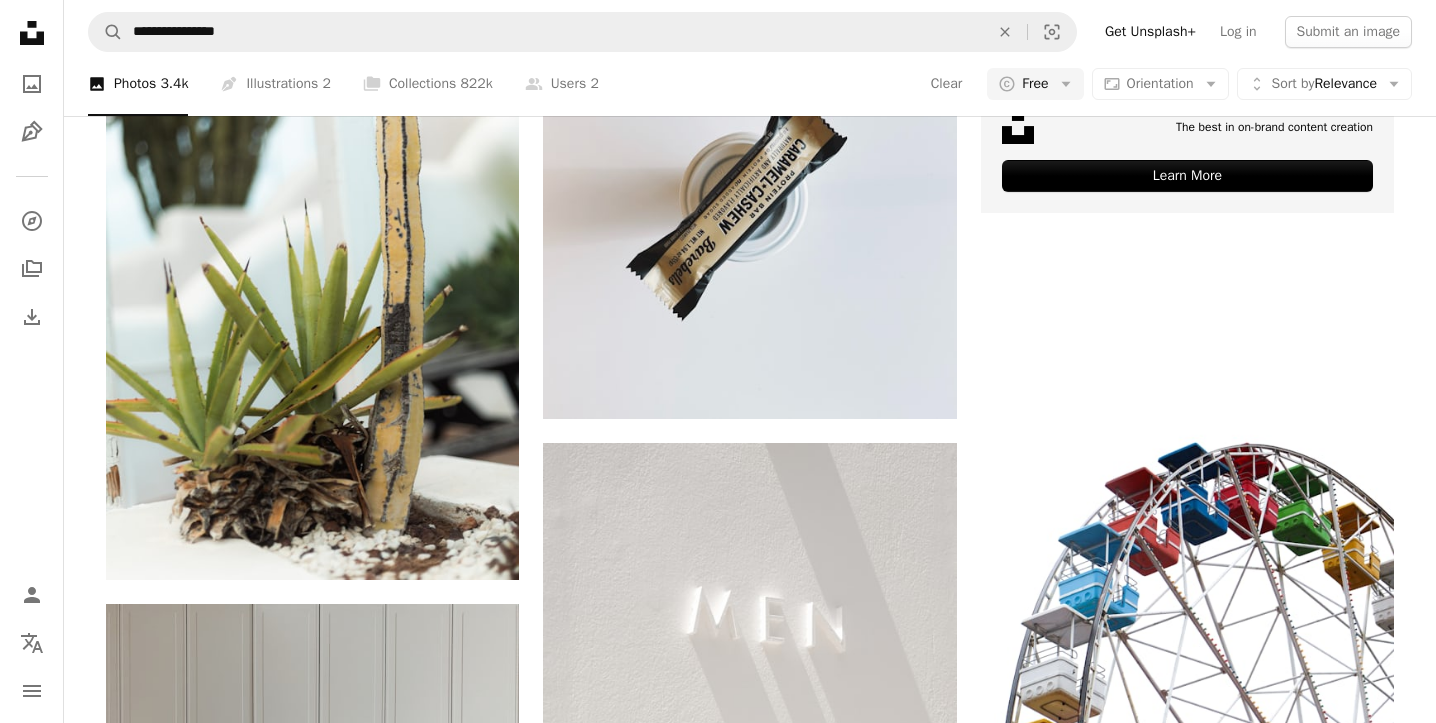 scroll, scrollTop: 9566, scrollLeft: 0, axis: vertical 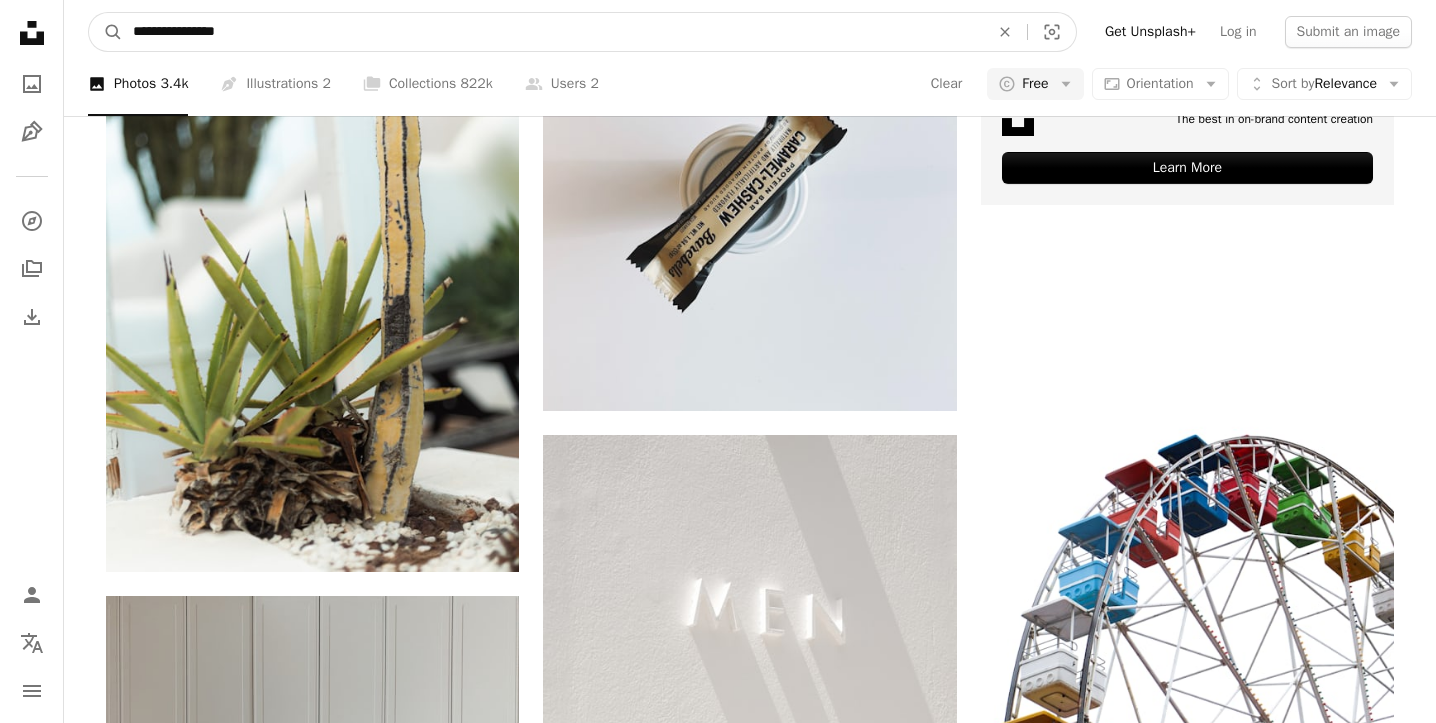 click on "**********" at bounding box center [553, 32] 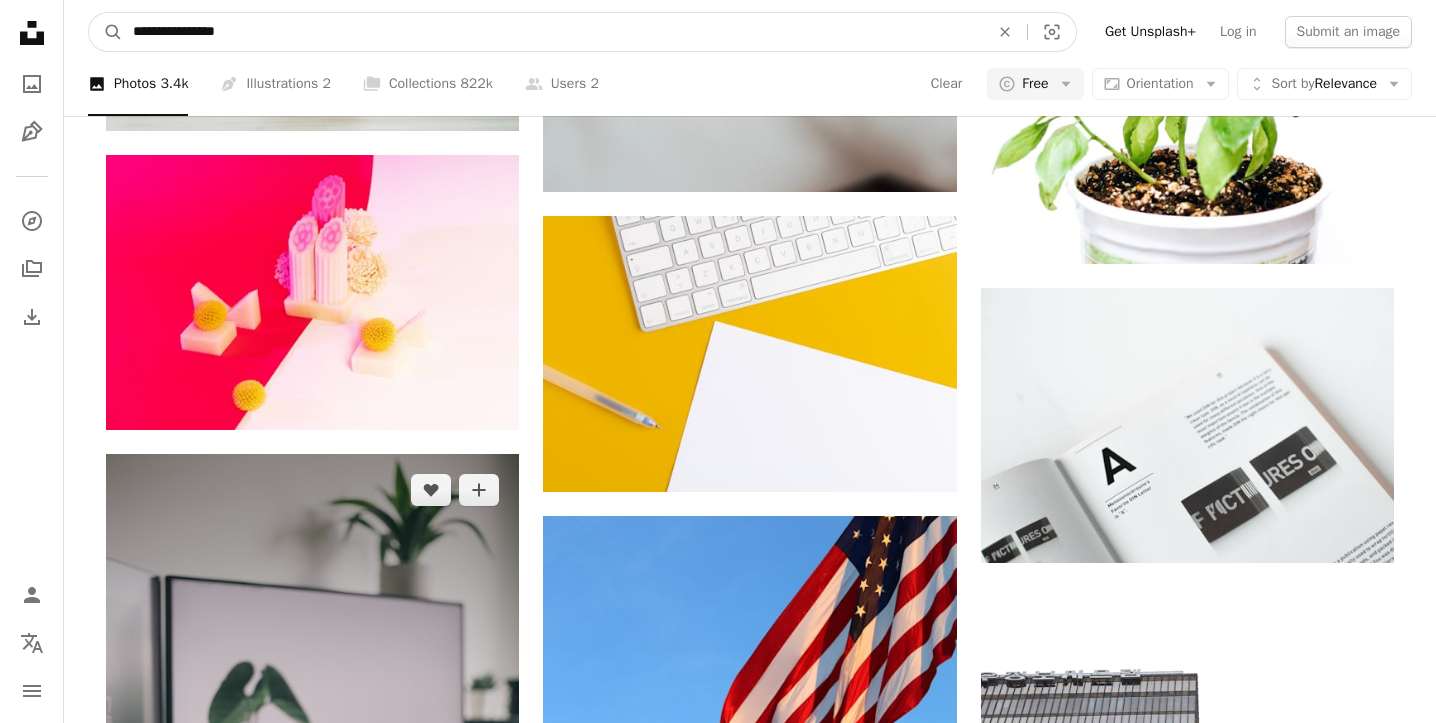 scroll, scrollTop: 30263, scrollLeft: 0, axis: vertical 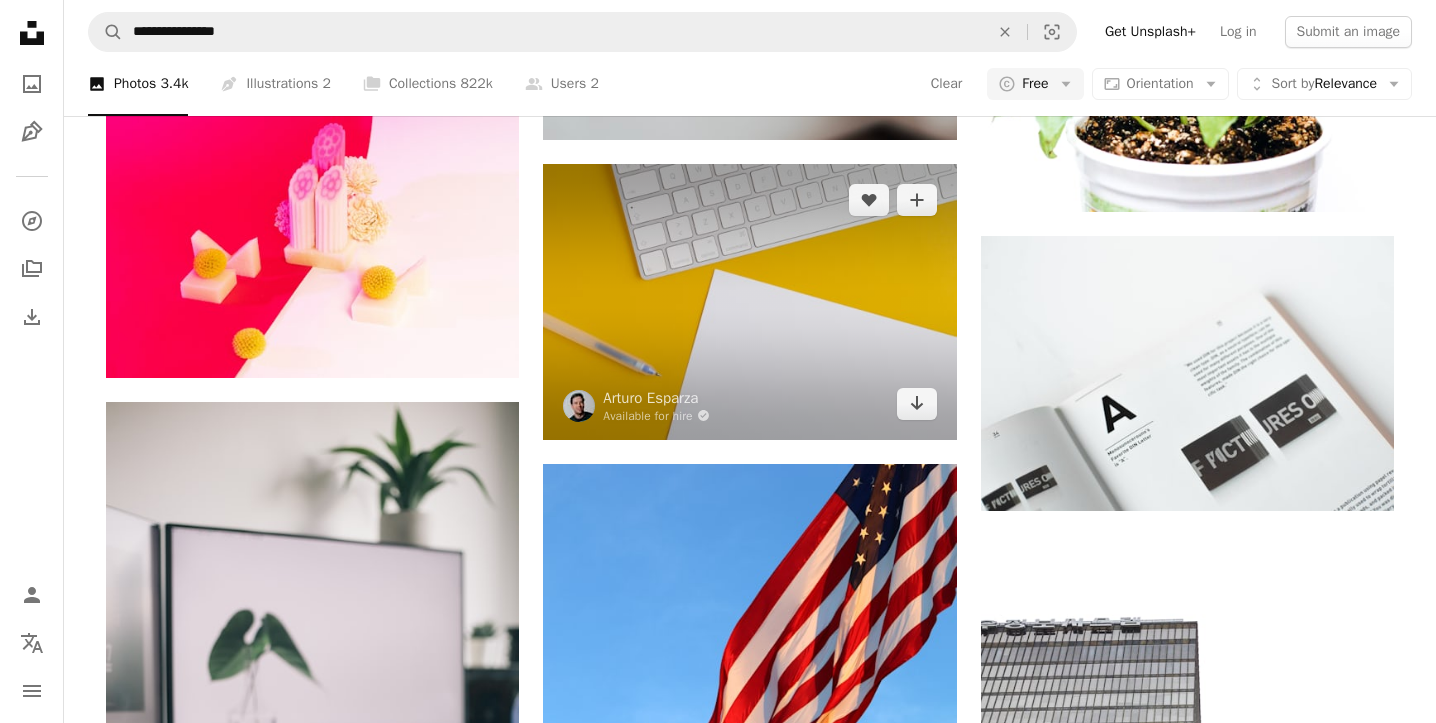 click at bounding box center [749, 301] 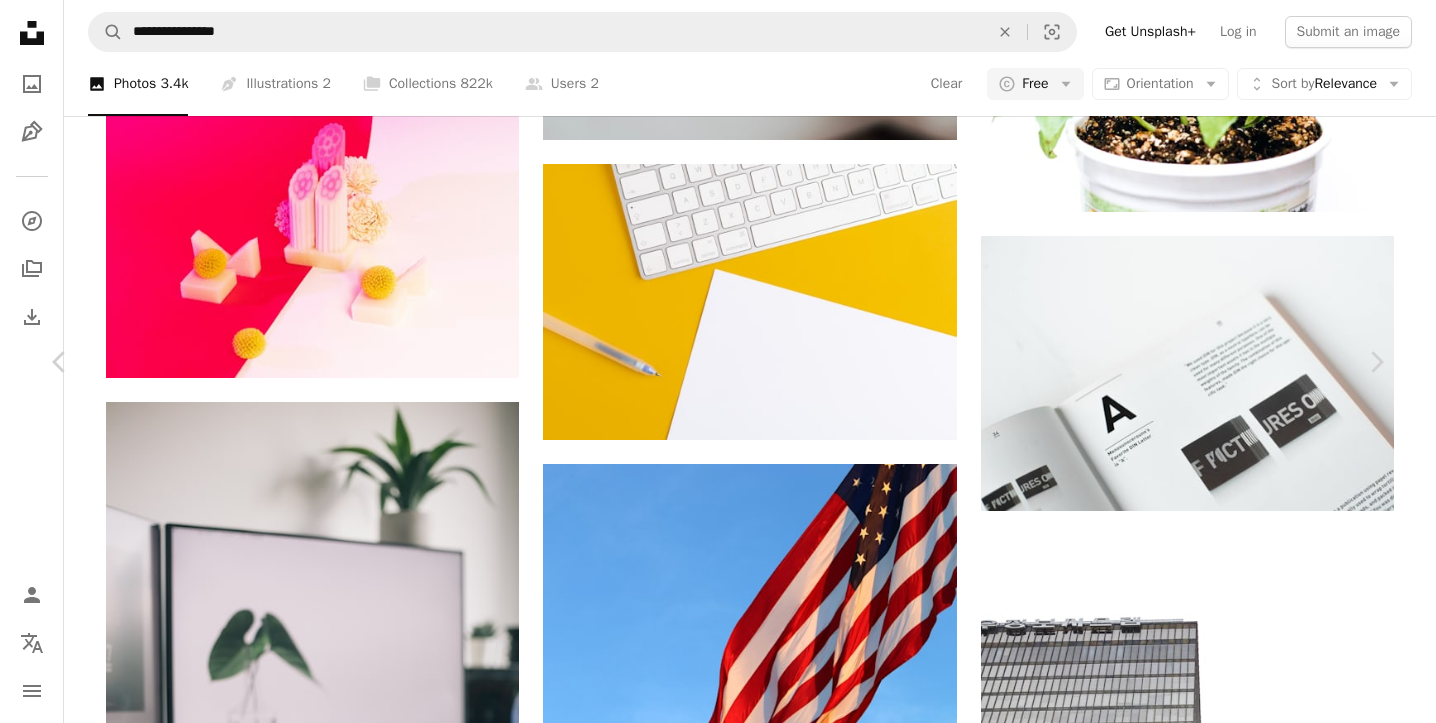 scroll, scrollTop: 3381, scrollLeft: 0, axis: vertical 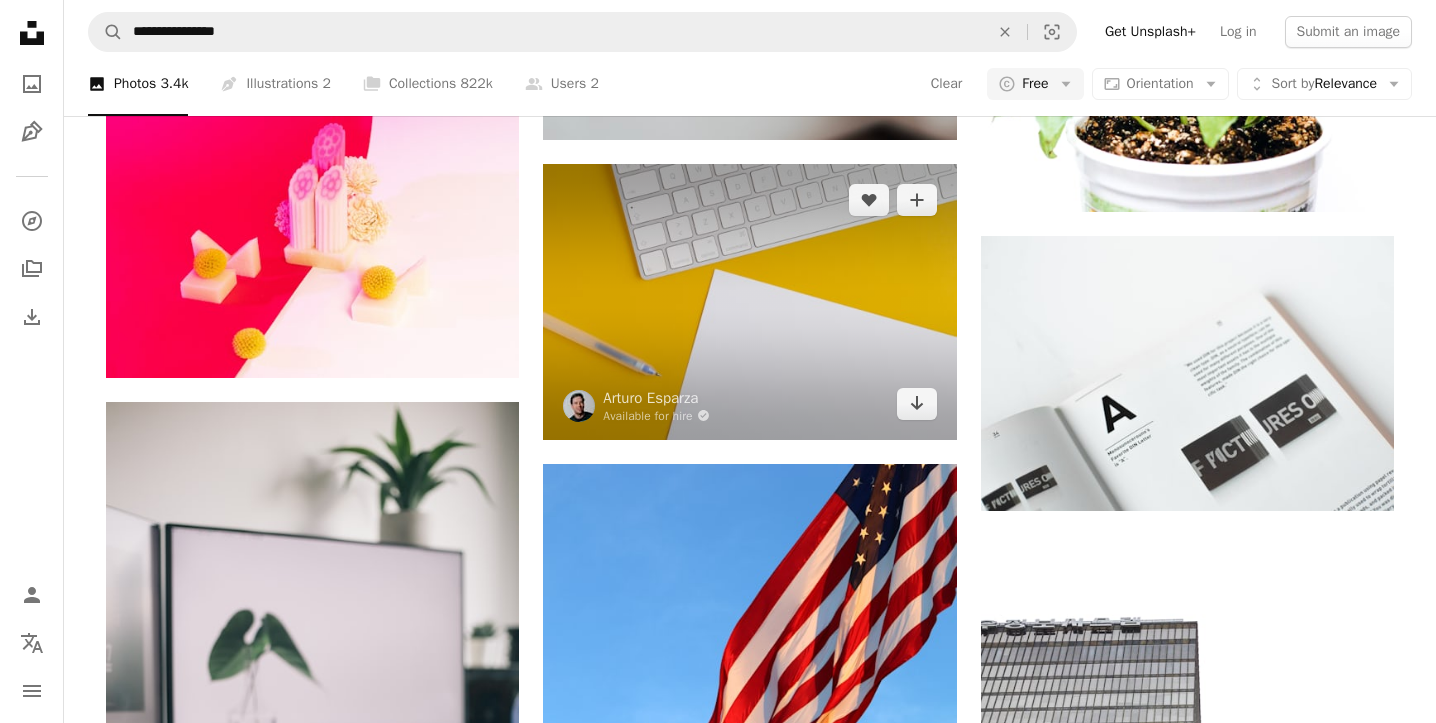 click at bounding box center [749, 301] 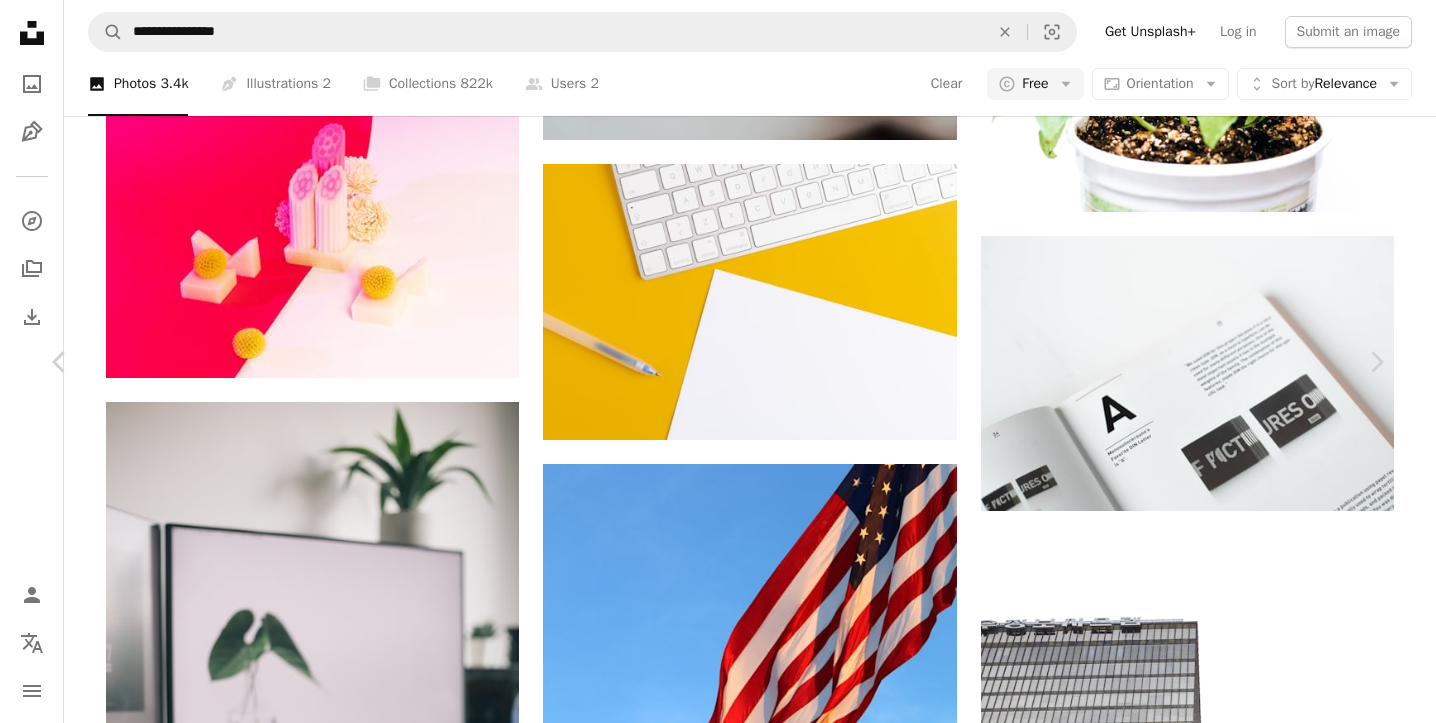 scroll, scrollTop: 3417, scrollLeft: 0, axis: vertical 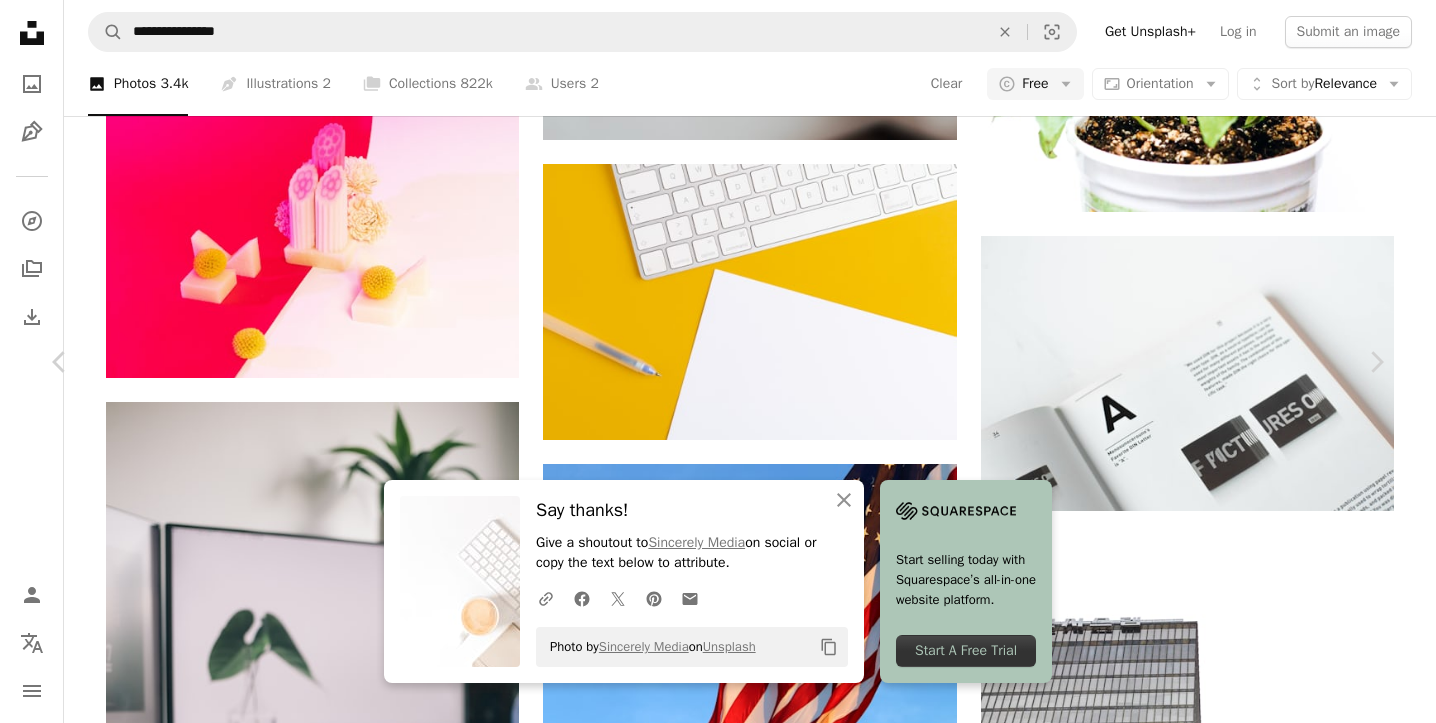 click at bounding box center [711, 3913] 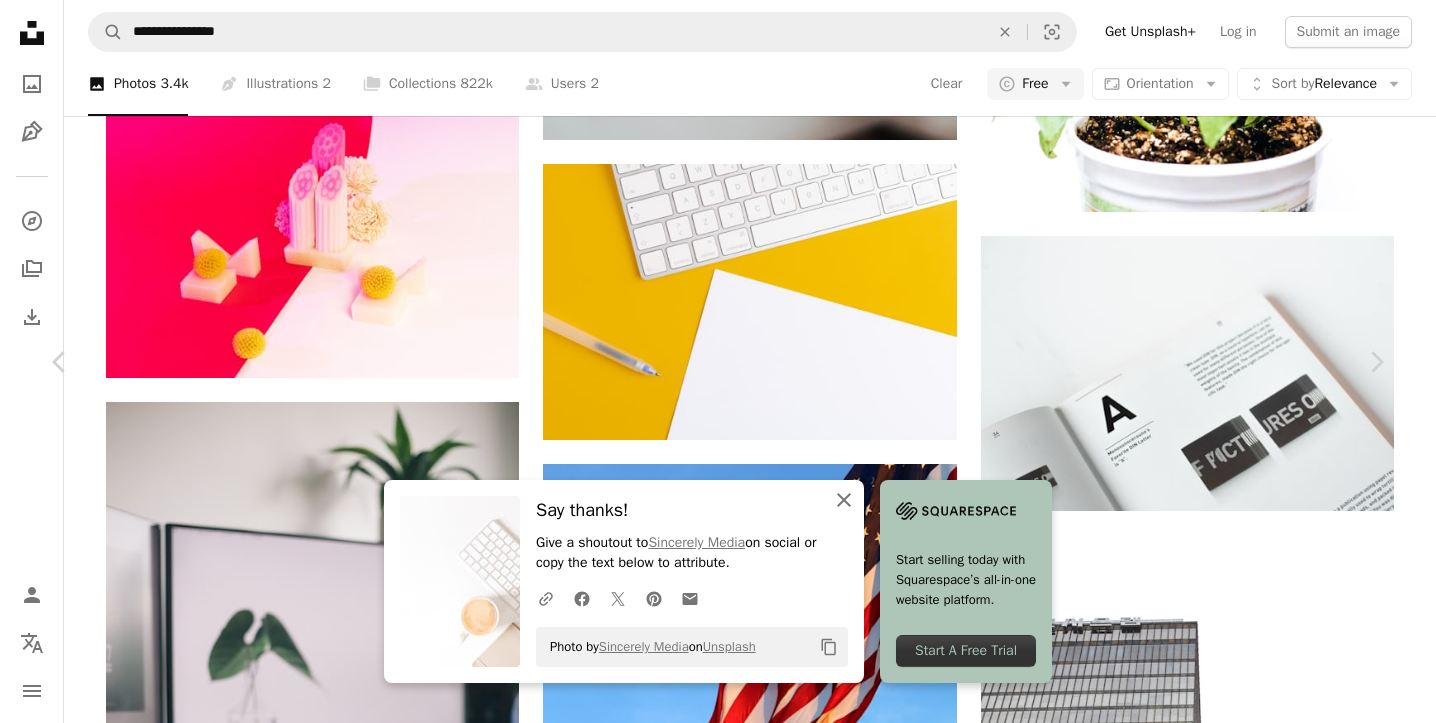 click on "An X shape" 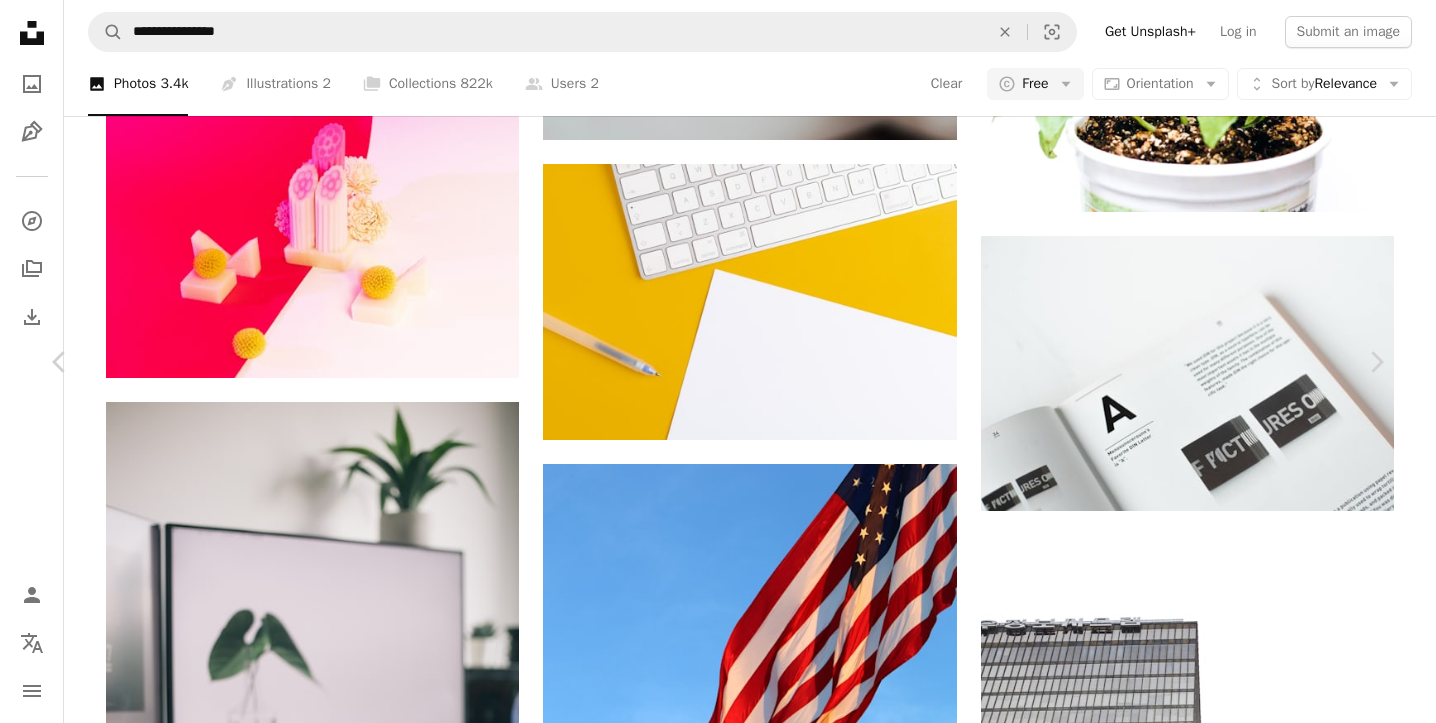 scroll, scrollTop: 588, scrollLeft: 0, axis: vertical 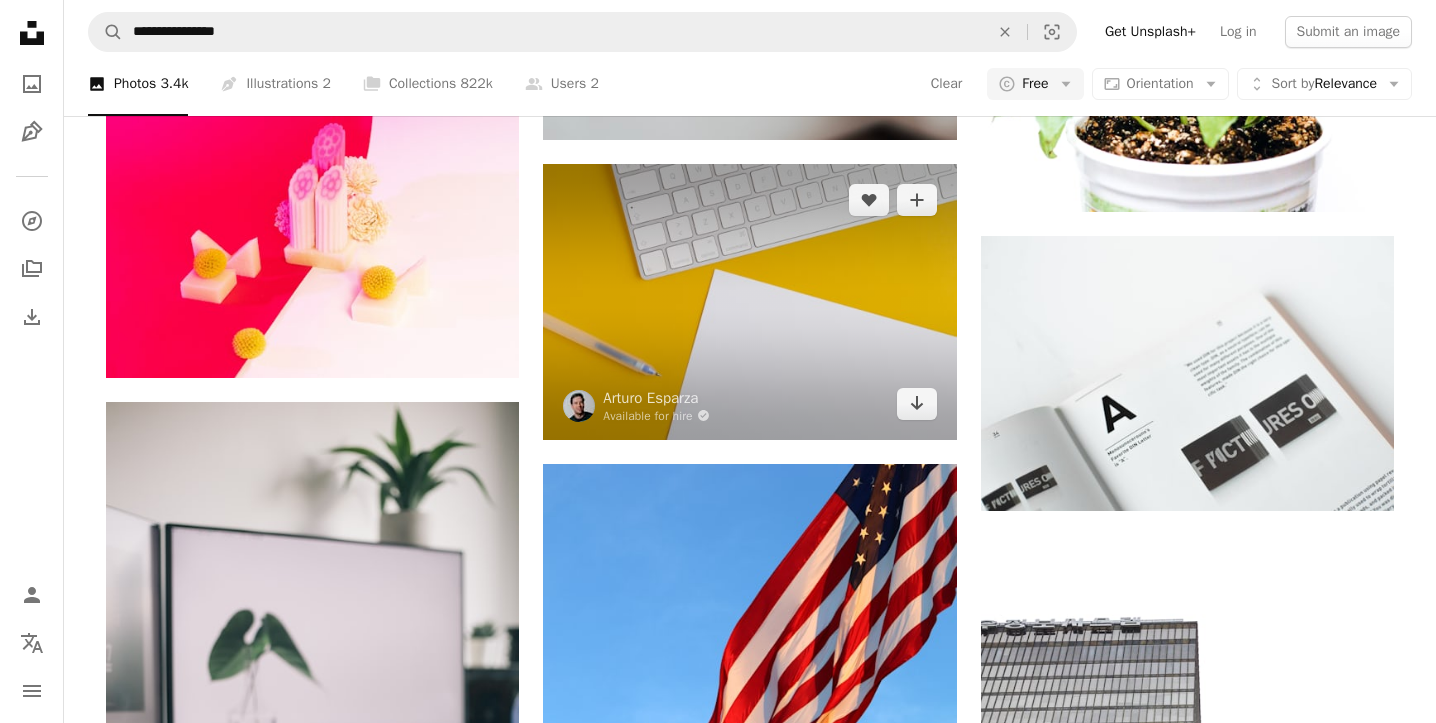 click at bounding box center [749, 301] 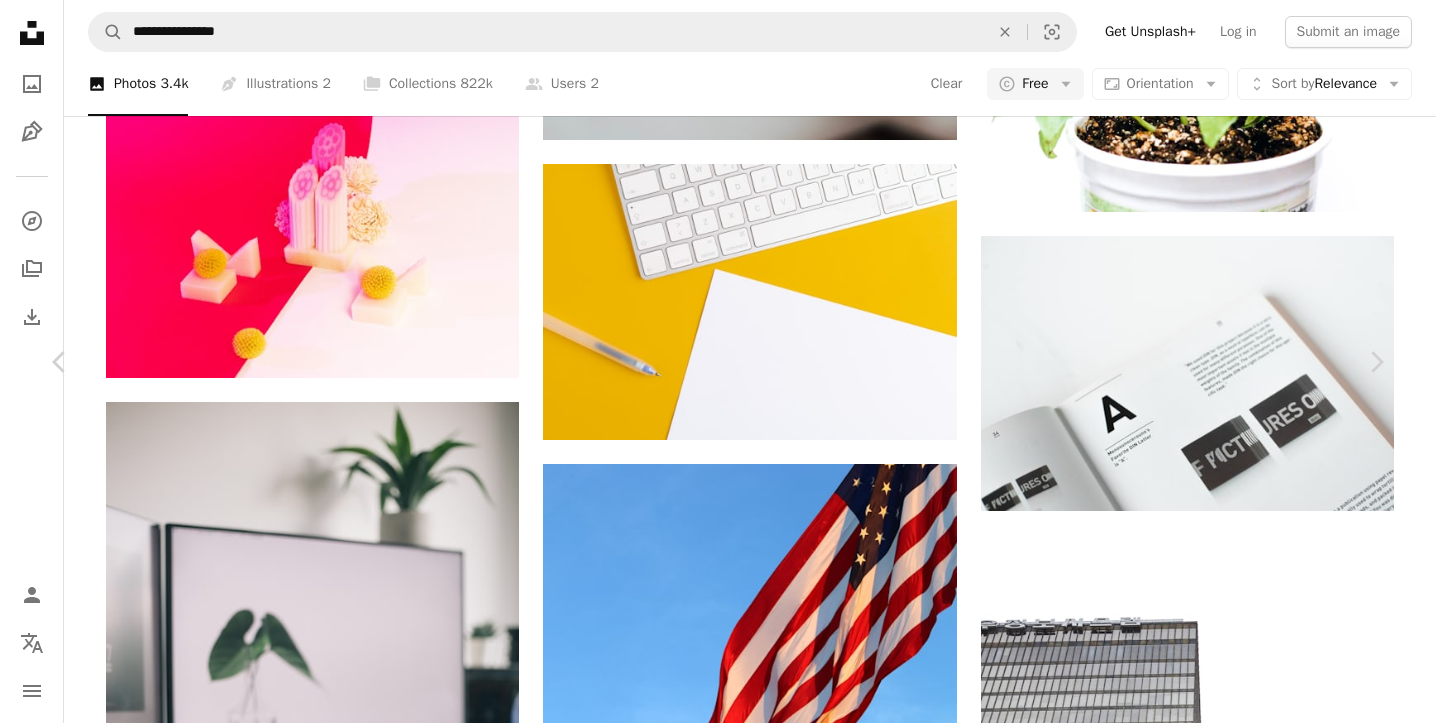 scroll, scrollTop: 3510, scrollLeft: 0, axis: vertical 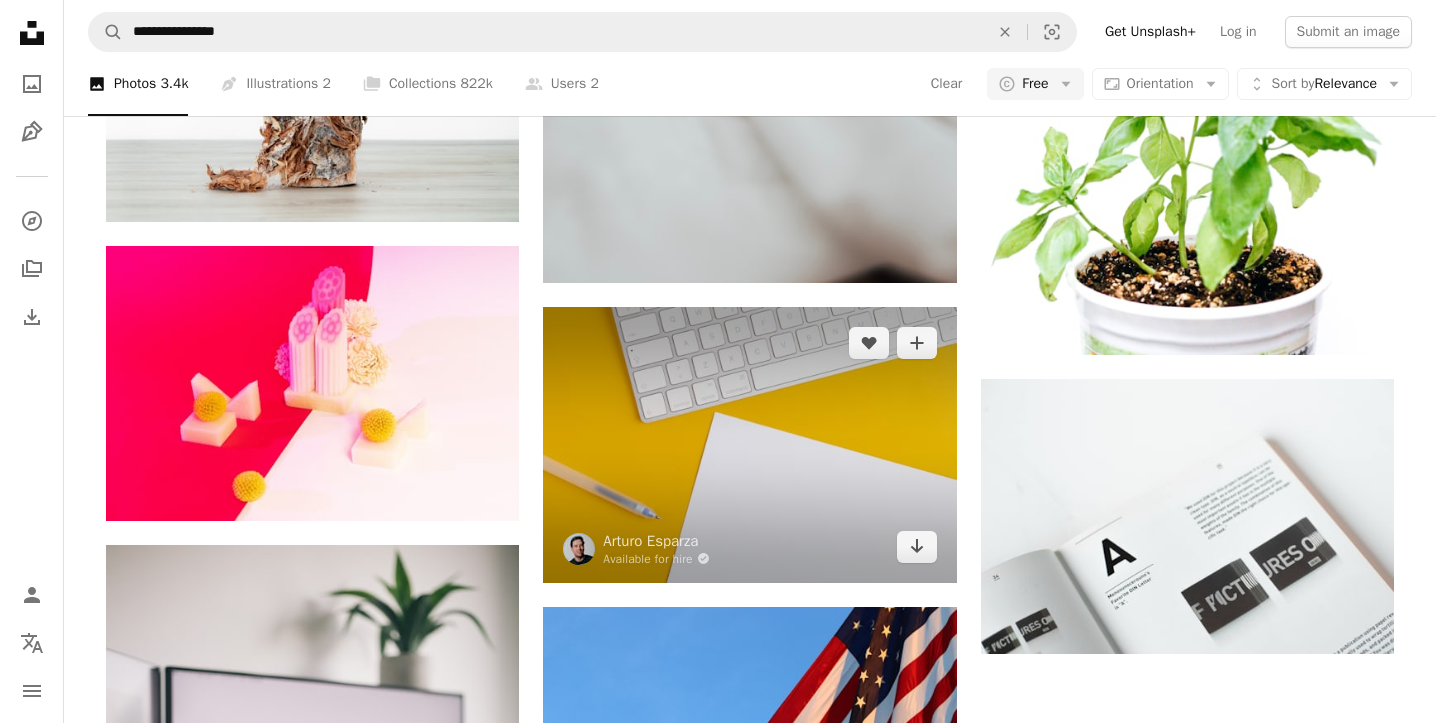 click at bounding box center [749, 444] 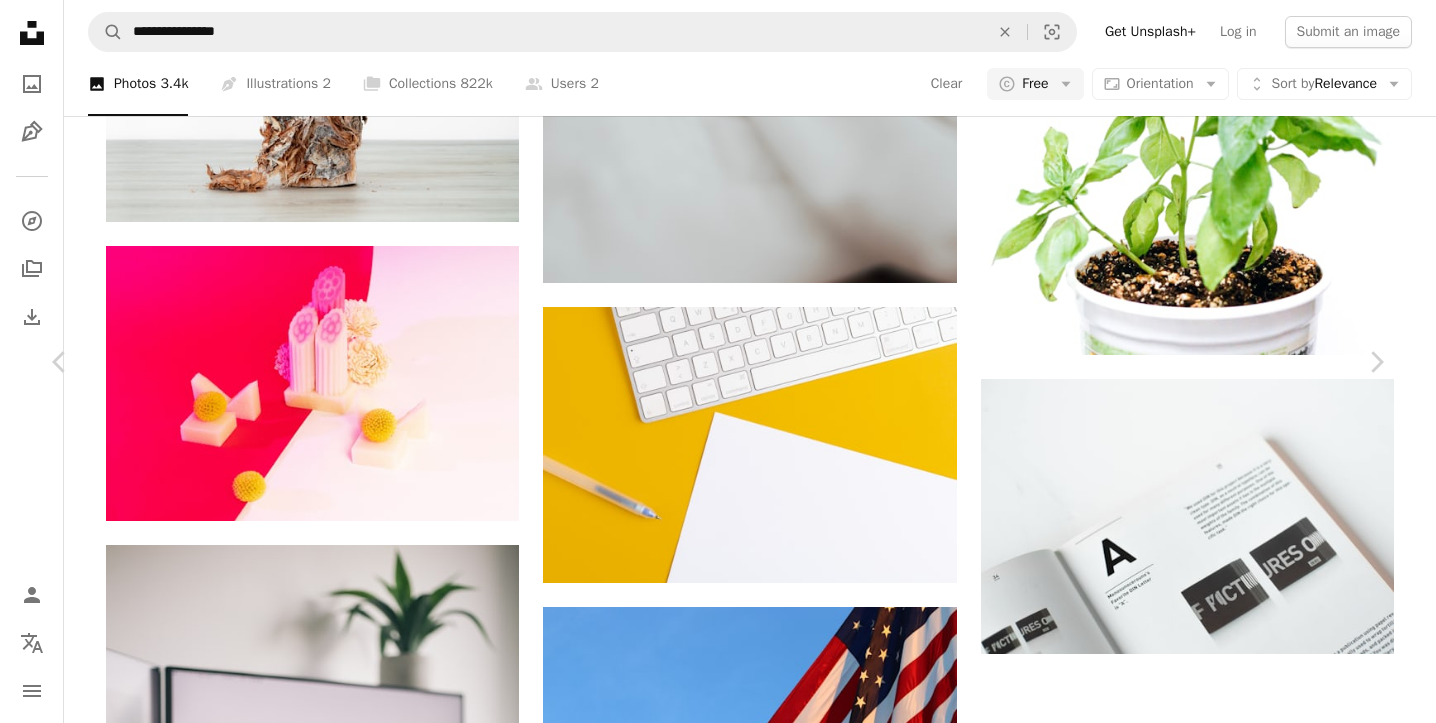 scroll, scrollTop: 3410, scrollLeft: 0, axis: vertical 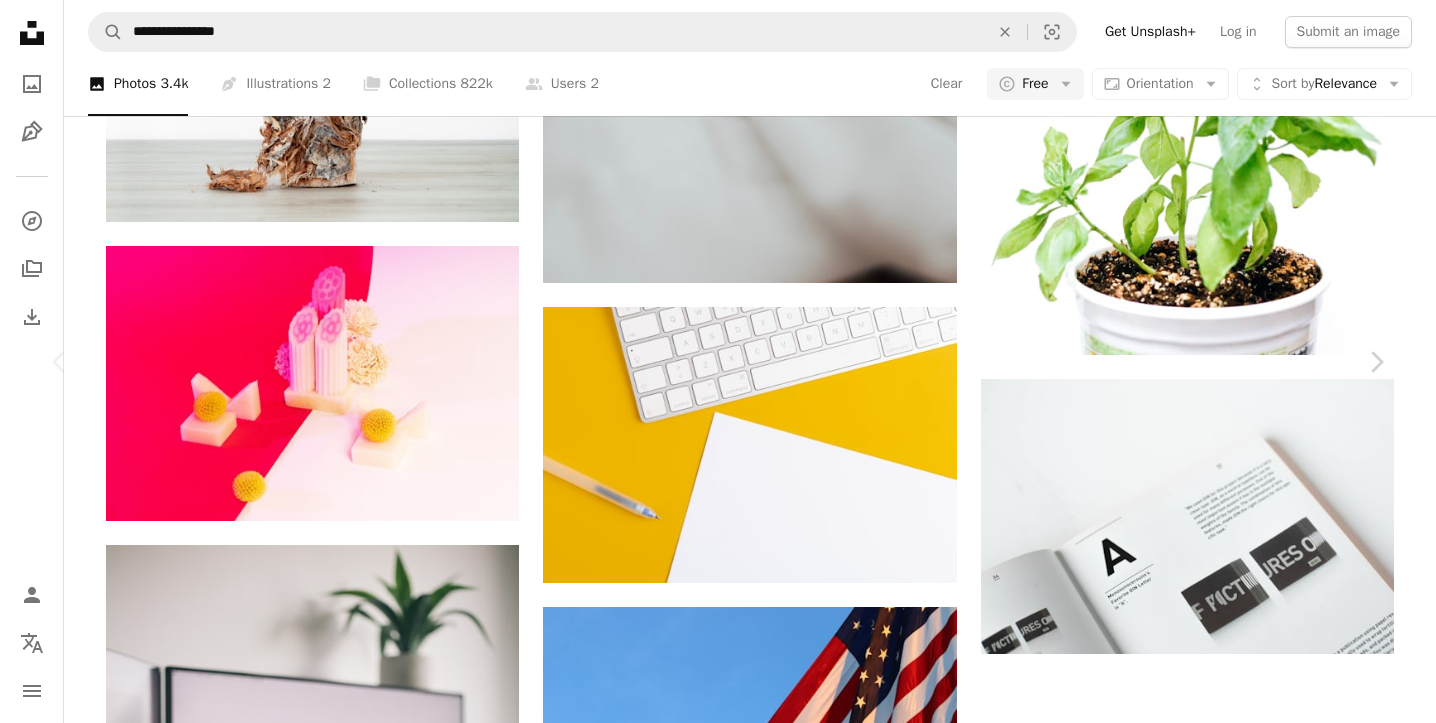 click on "An X shape Chevron left Chevron right [FIRST] [LAST] A heart A plus sign Edit image   Plus sign for Unsplash+ Download free Chevron down Zoom in Views 1,161,180 Downloads 5,994 A forward-right arrow Share Info icon Info More Actions A map marker [LOCATION], [CITY], [COUNTRY] Calendar outlined Published on  [MONTH] [DAY], [YEAR] Camera Canon, EOS REBEL T5i Safety Free to use under the  Unsplash License coffee laptop work cafe table coffee shop marble mac cup latte apple laptop mocha caffeine mac laptop mocha latte grey coffee cup drink keyboard electronics HD Wallpapers Browse premium related images on iStock  |  Save 20% with code UNSPLASH20 View more on iStock  ↗ Related images A heart A plus sign [FIRST] [LAST] Available for hire A checkmark inside of a circle Arrow pointing down Plus sign for Unsplash+ A heart A plus sign Curated Lifestyle For  Unsplash+ A lock   Download A heart A plus sign [FIRST] [LAST] Arrow pointing down Plus sign for Unsplash+ A heart A plus sign [FIRST] [LAST] For  Unsplash+" at bounding box center [718, 4244] 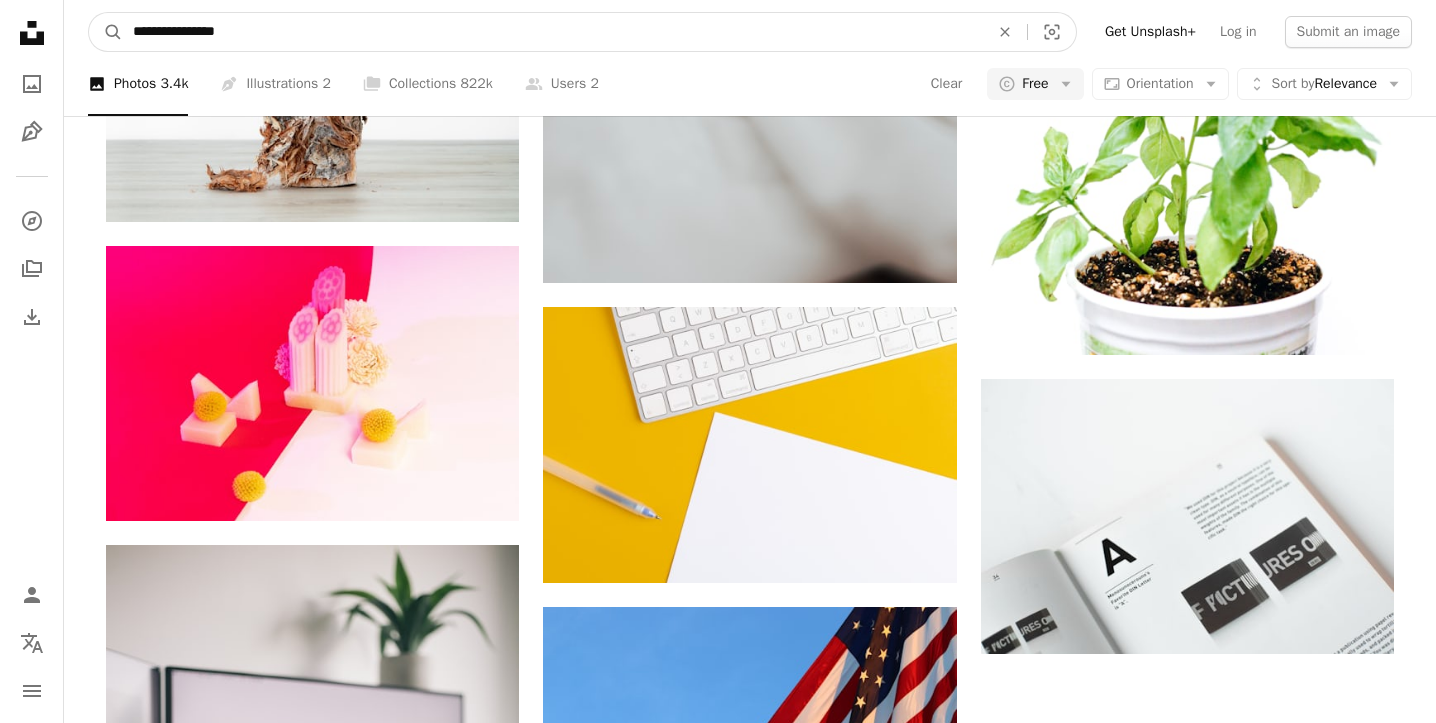 click on "**********" at bounding box center (553, 32) 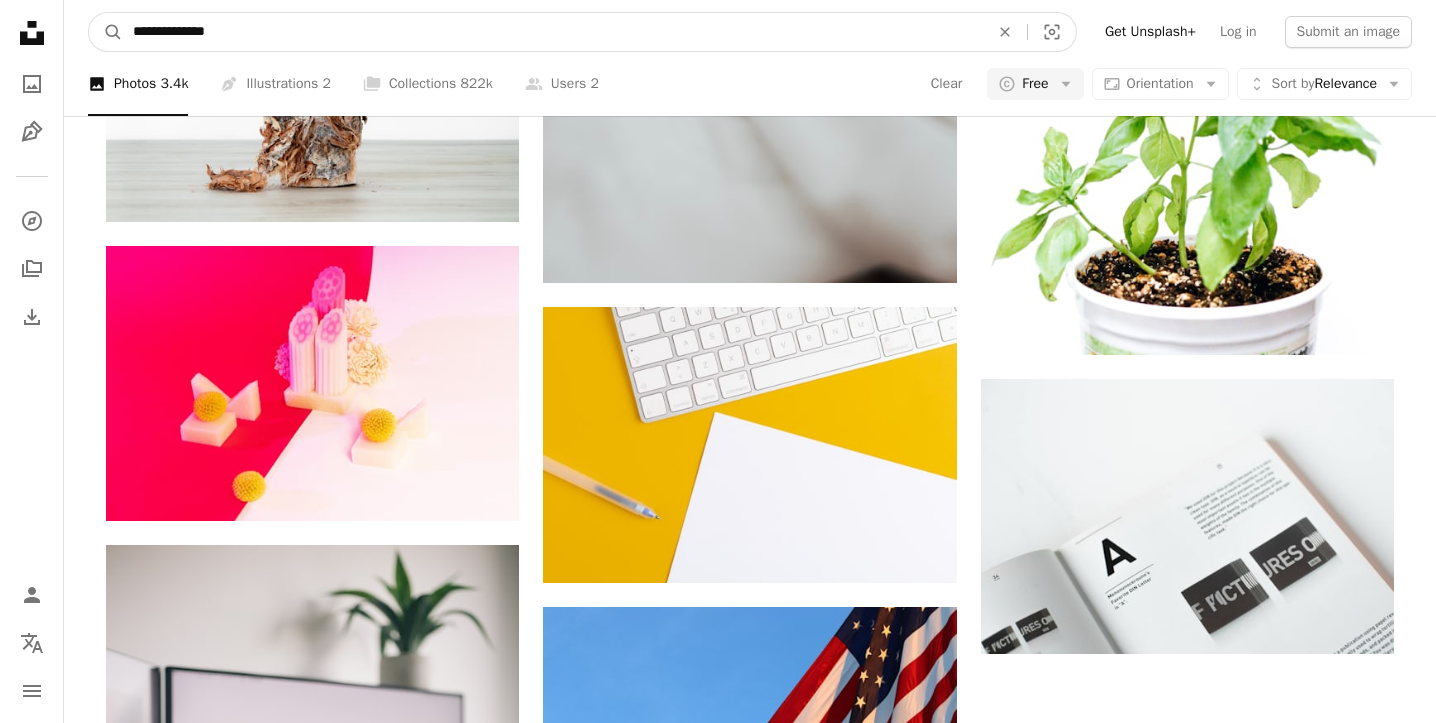 type on "**********" 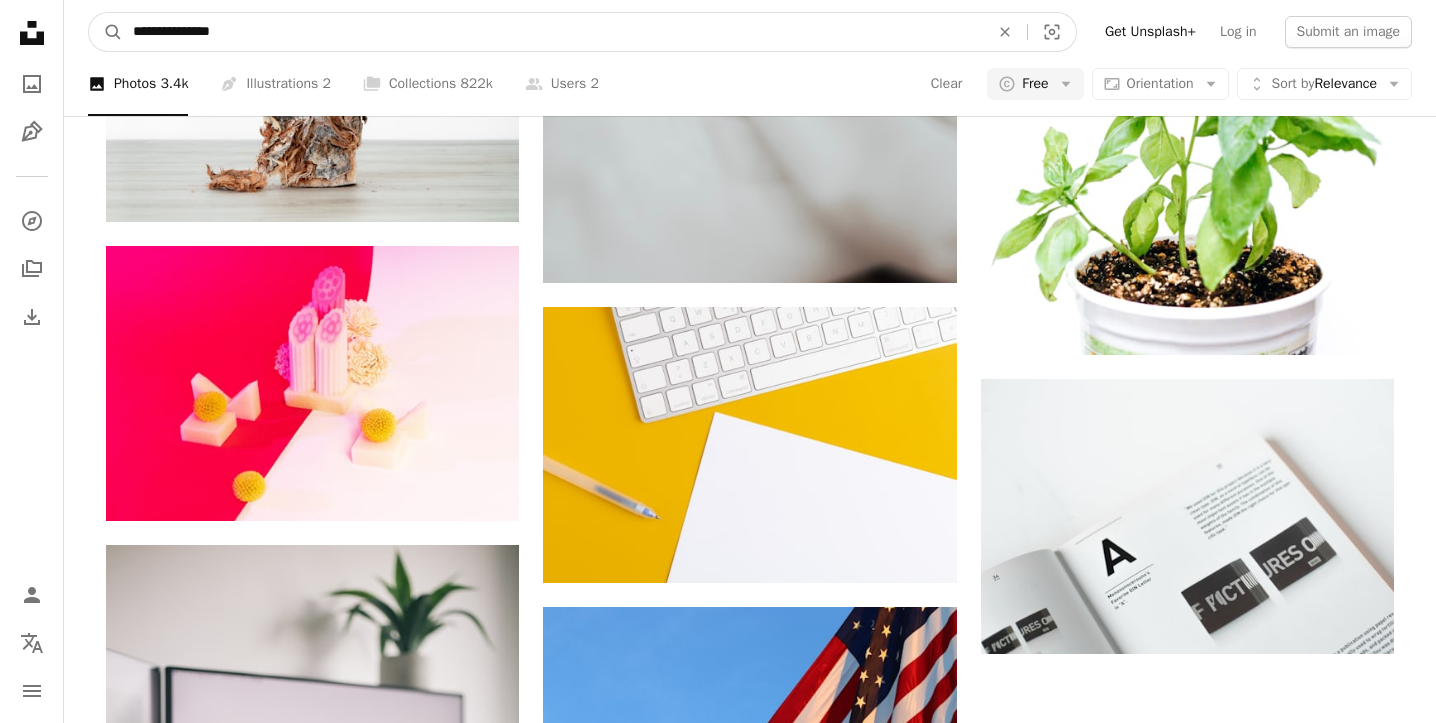 click on "A magnifying glass" at bounding box center (106, 32) 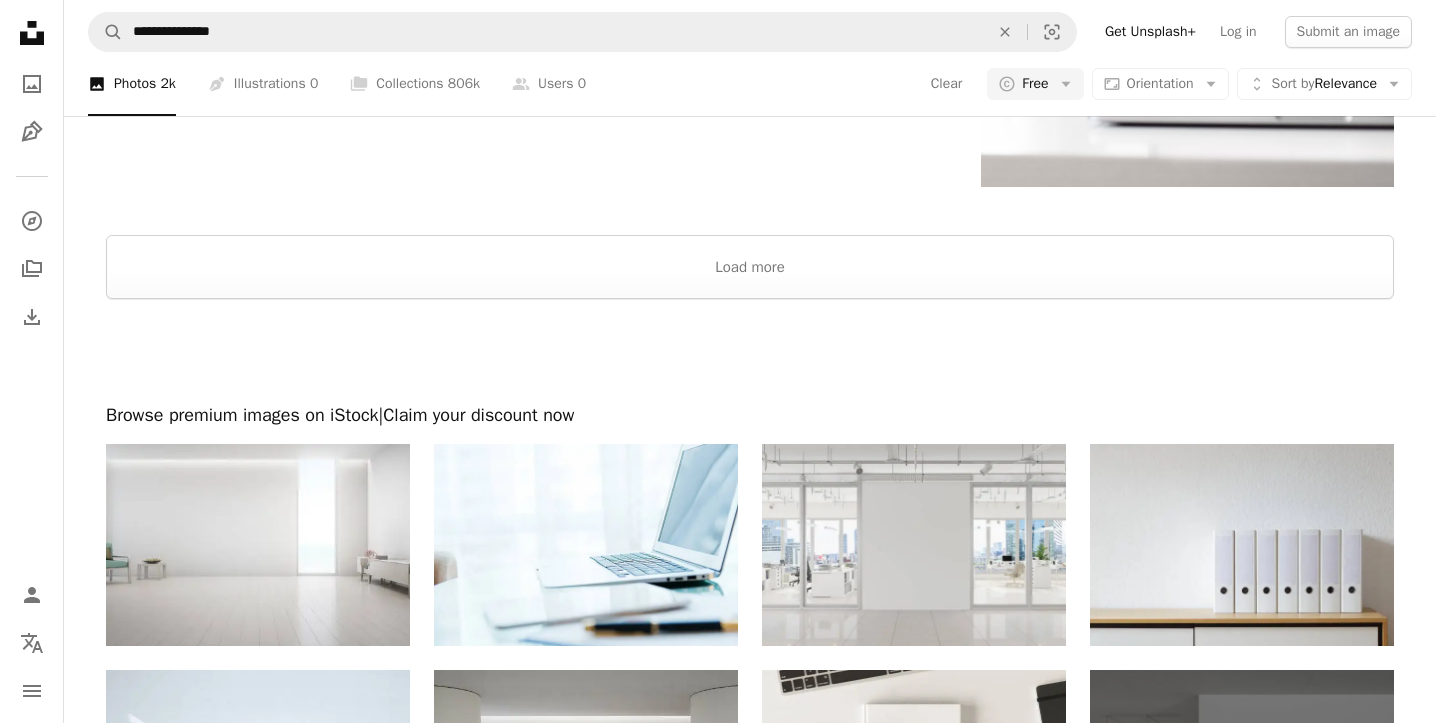 scroll, scrollTop: 4539, scrollLeft: 0, axis: vertical 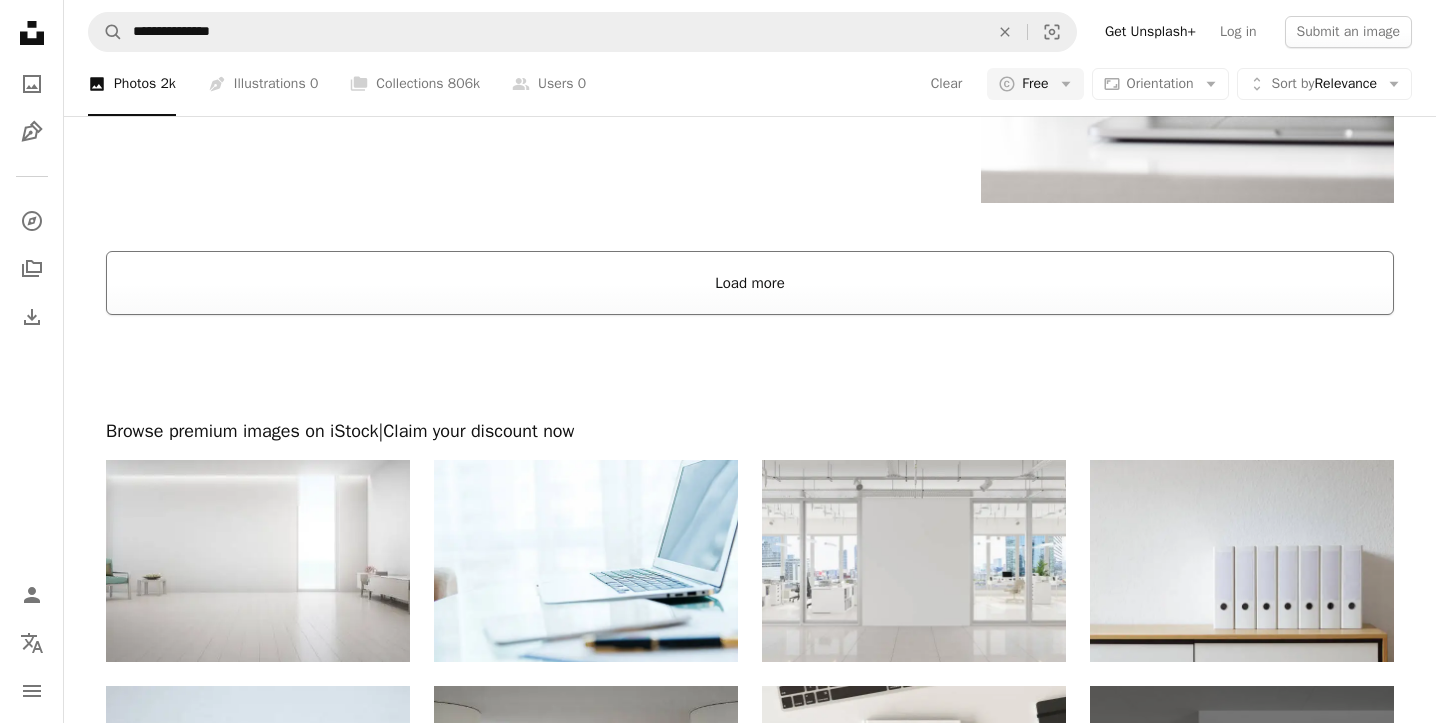 click on "Load more" at bounding box center [750, 283] 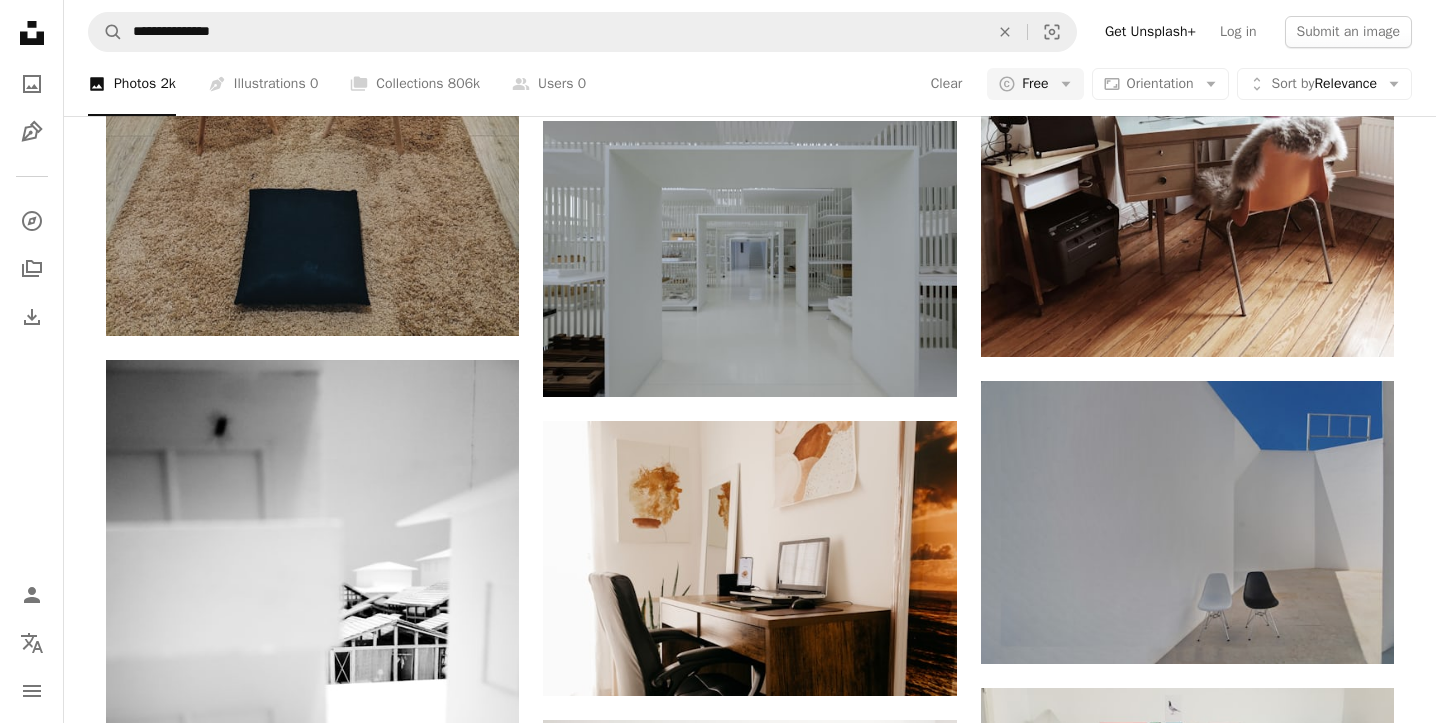 scroll, scrollTop: 28845, scrollLeft: 0, axis: vertical 